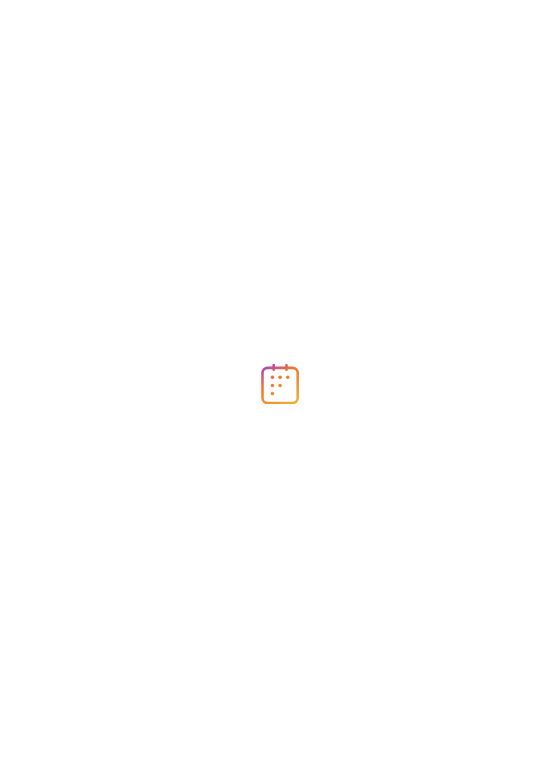scroll, scrollTop: 0, scrollLeft: 0, axis: both 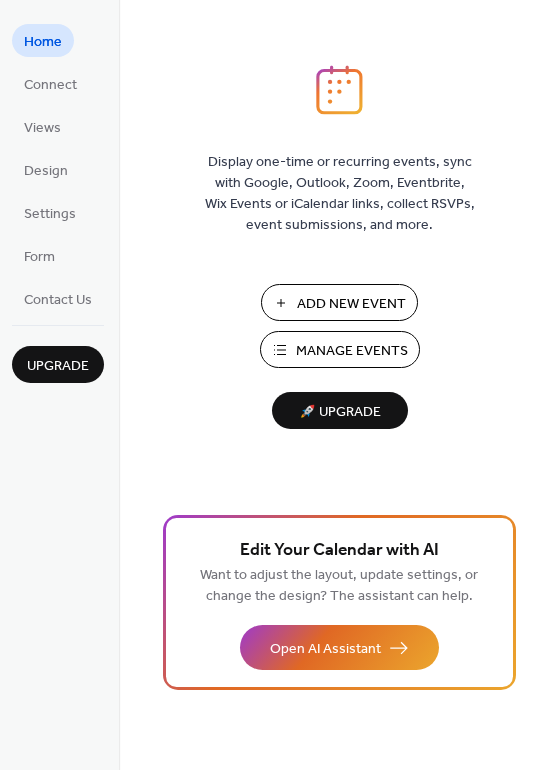 click on "Manage Events" at bounding box center (352, 351) 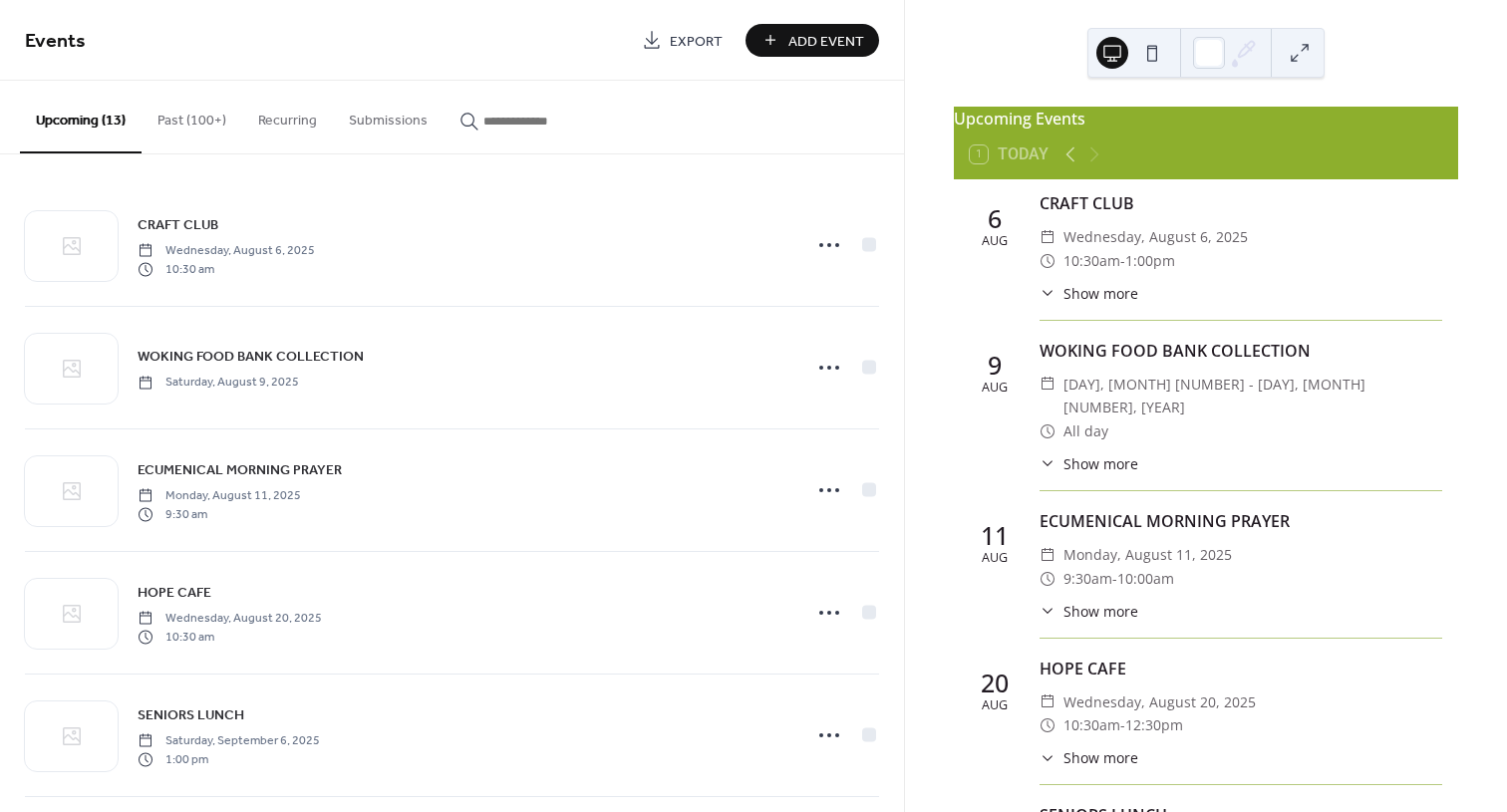 scroll, scrollTop: 0, scrollLeft: 0, axis: both 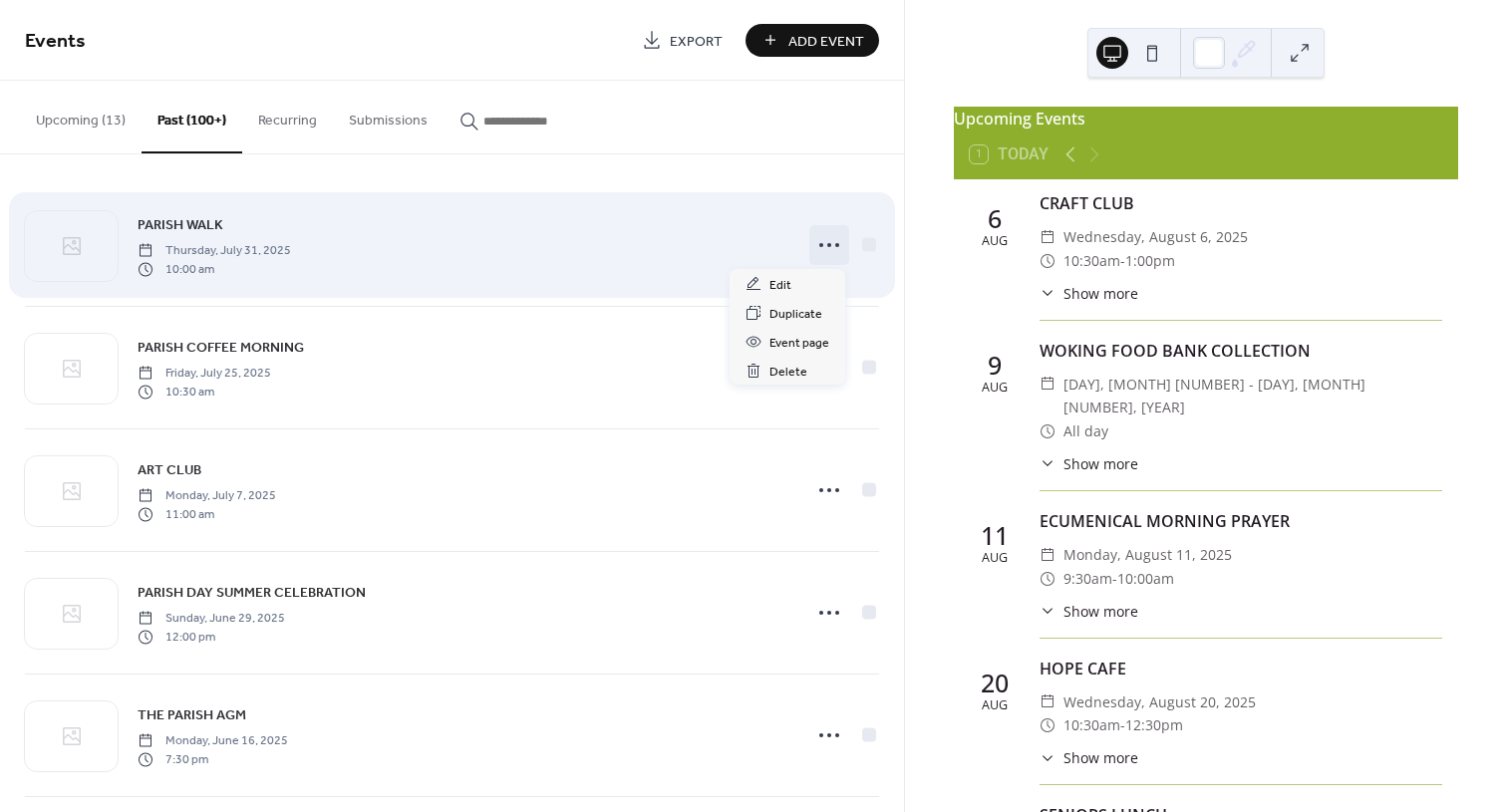 click 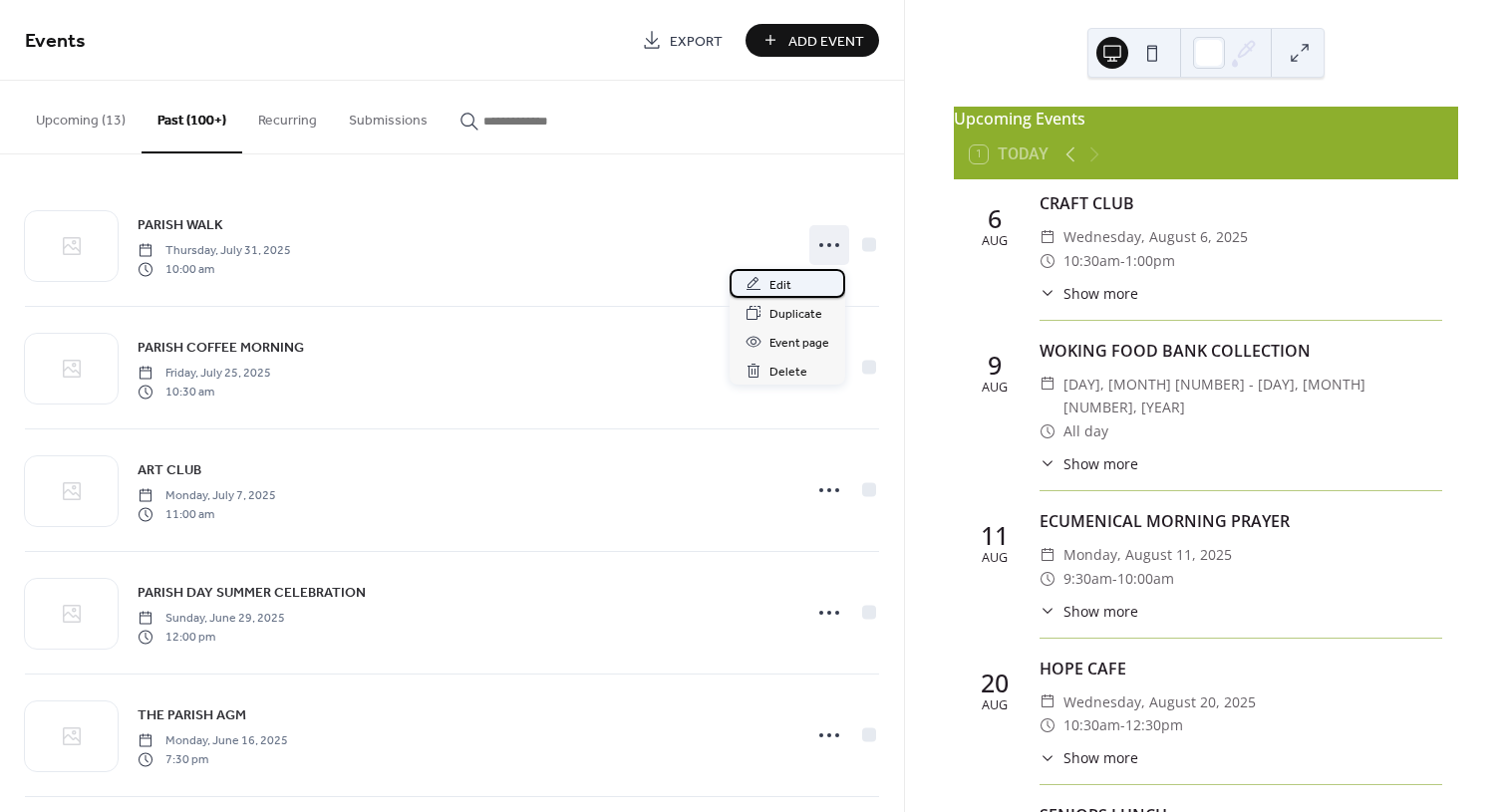 click on "Edit" at bounding box center (780, 285) 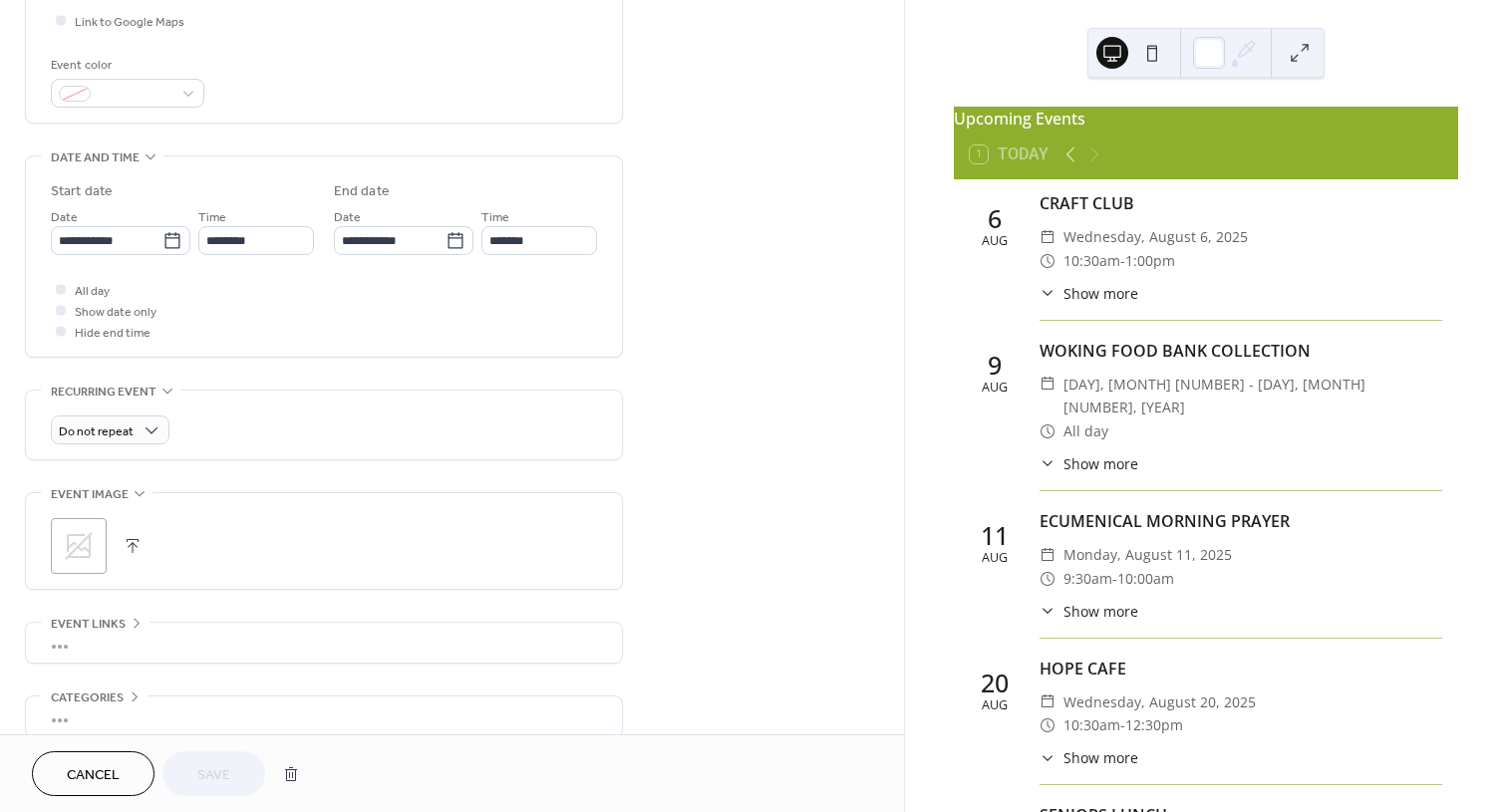 scroll, scrollTop: 498, scrollLeft: 0, axis: vertical 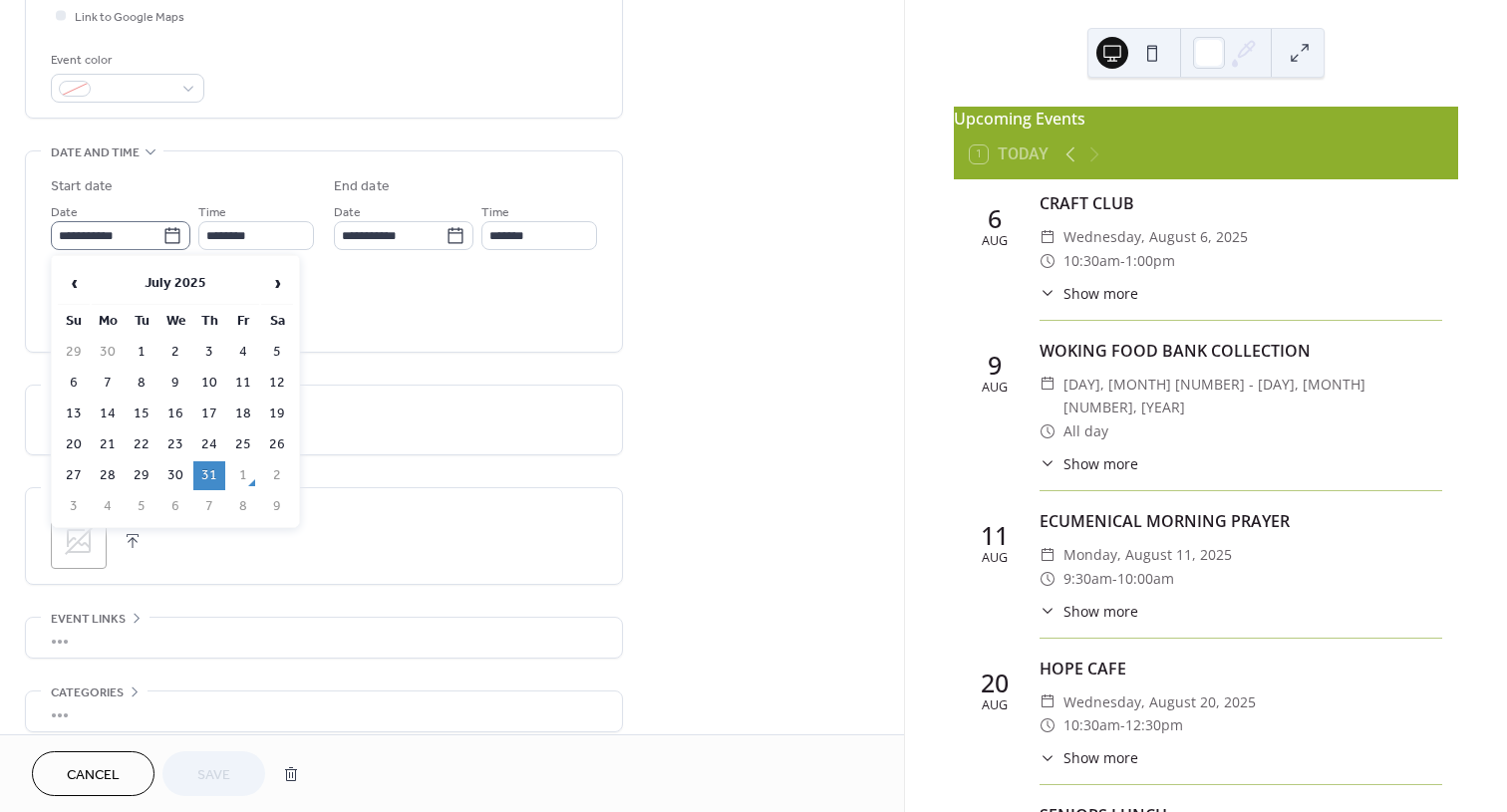 click 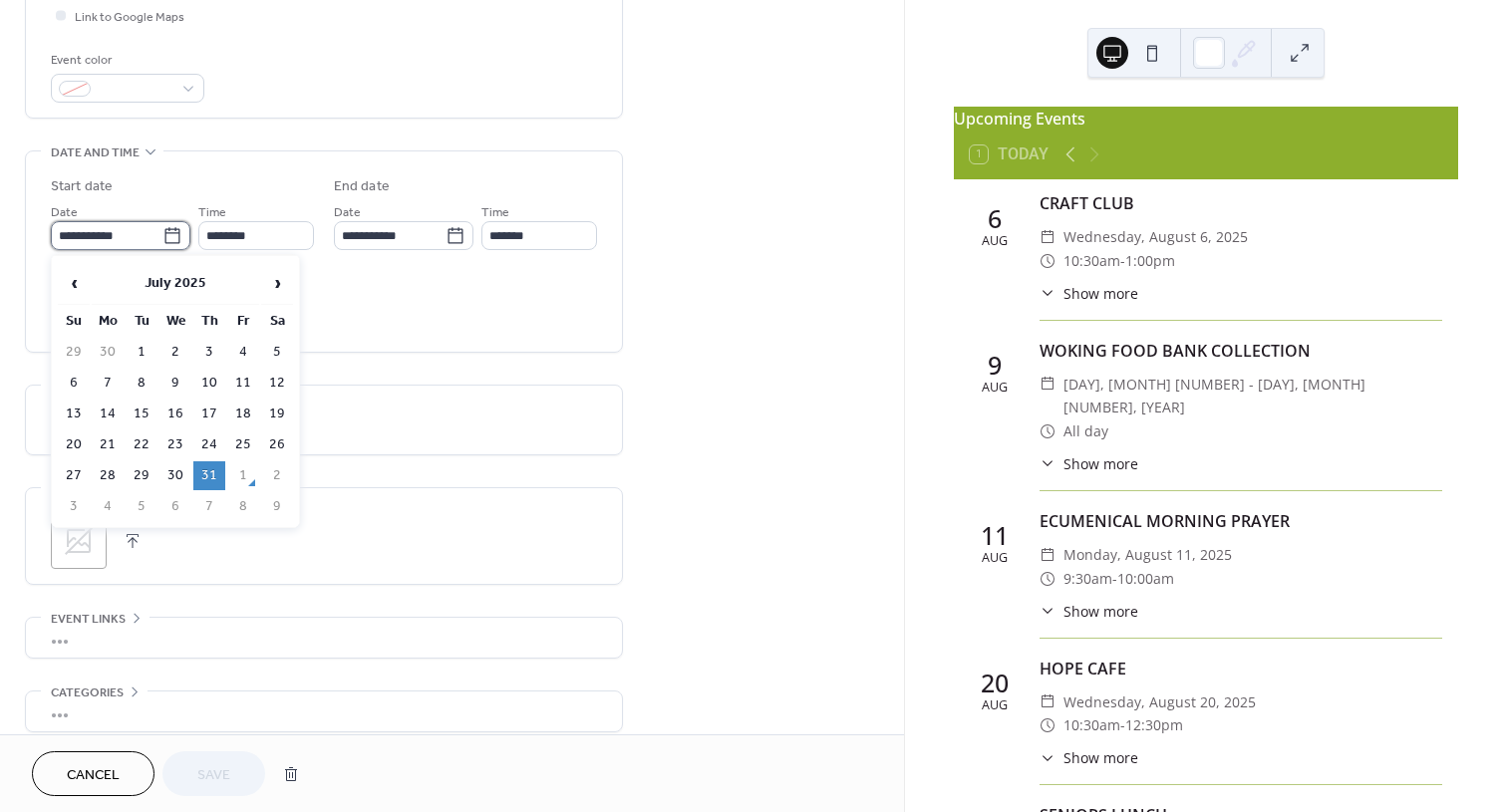 click on "**********" at bounding box center (107, 235) 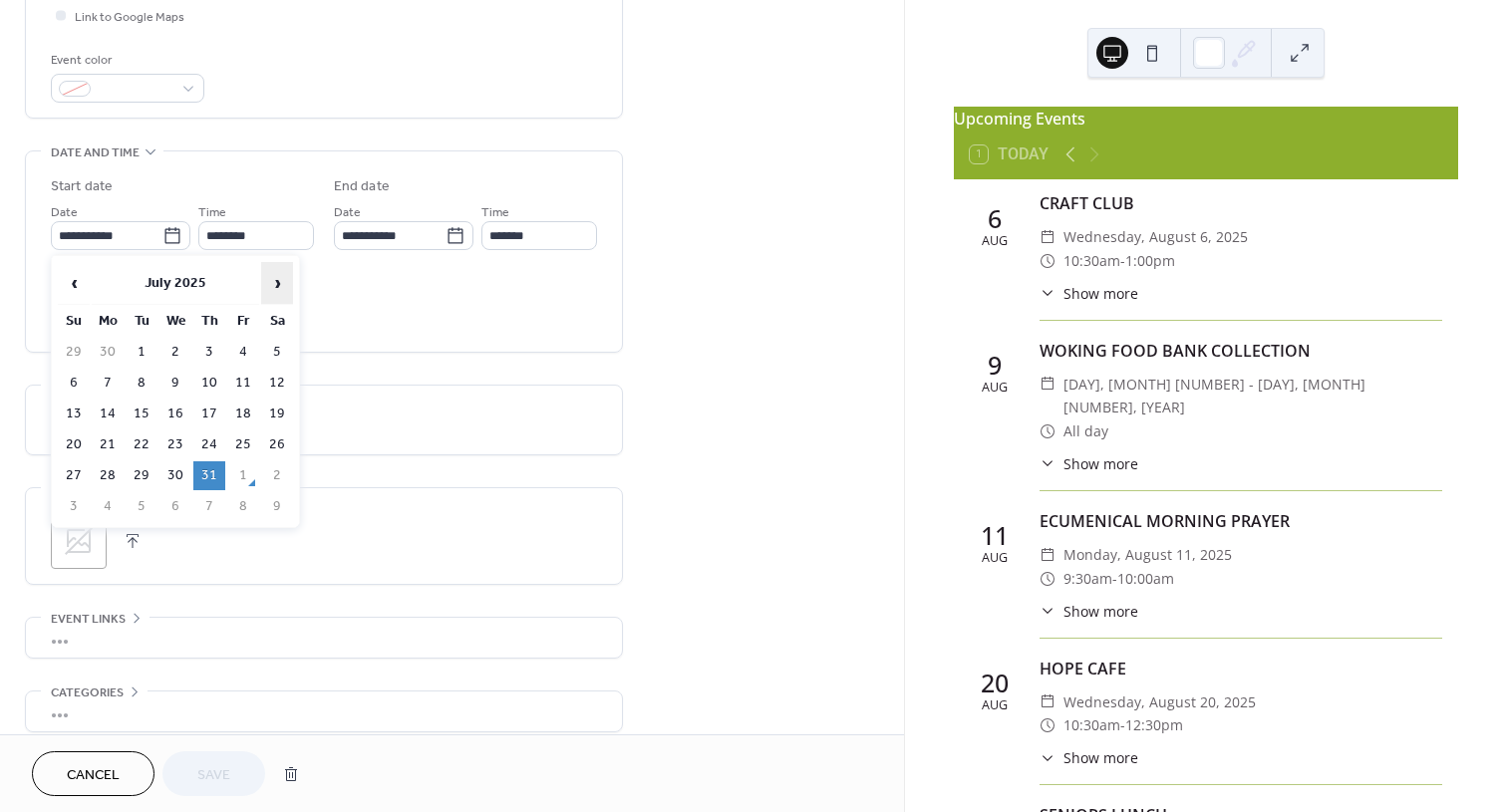 click on "›" at bounding box center [277, 283] 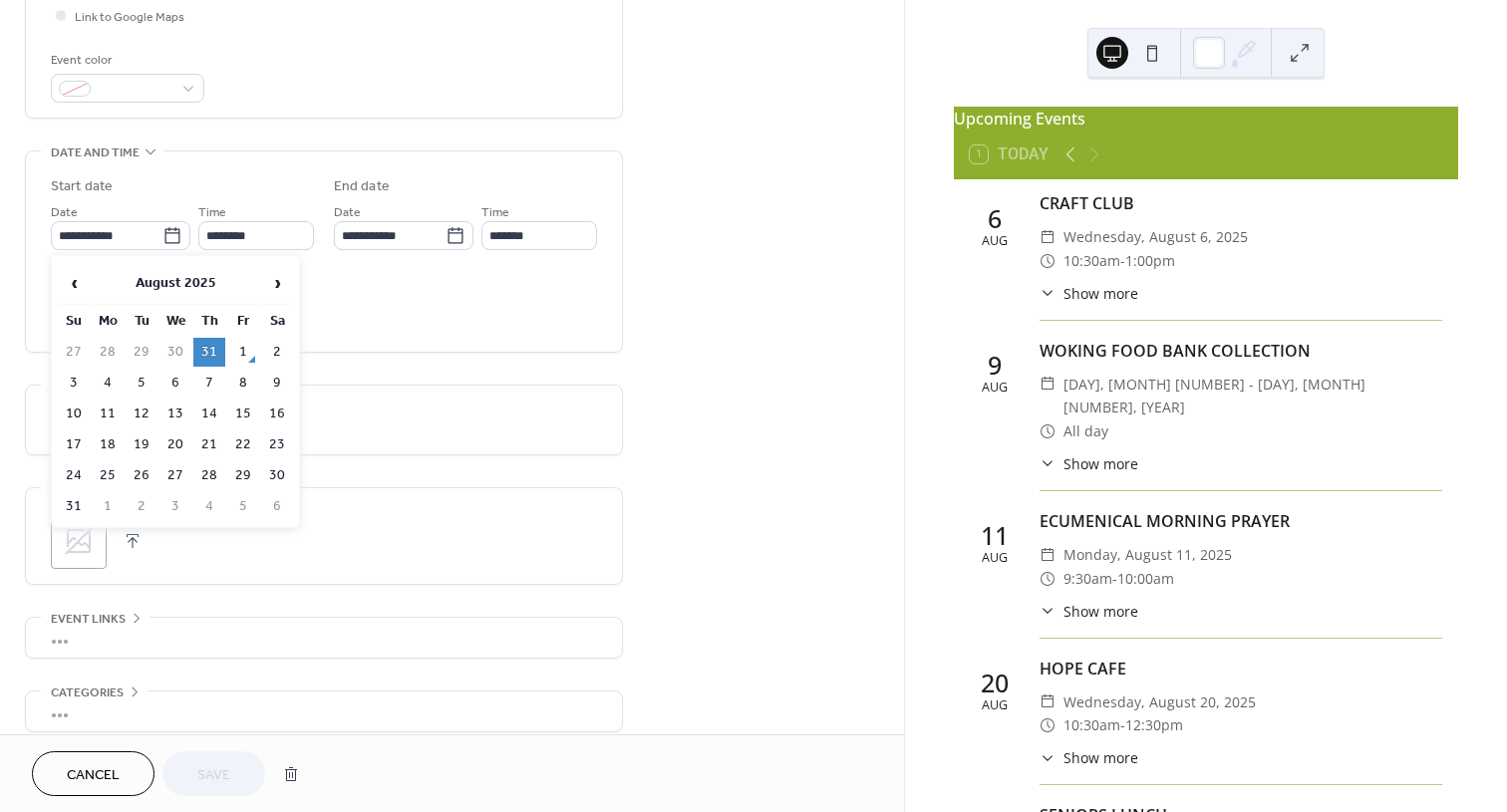 click on "28" at bounding box center (209, 475) 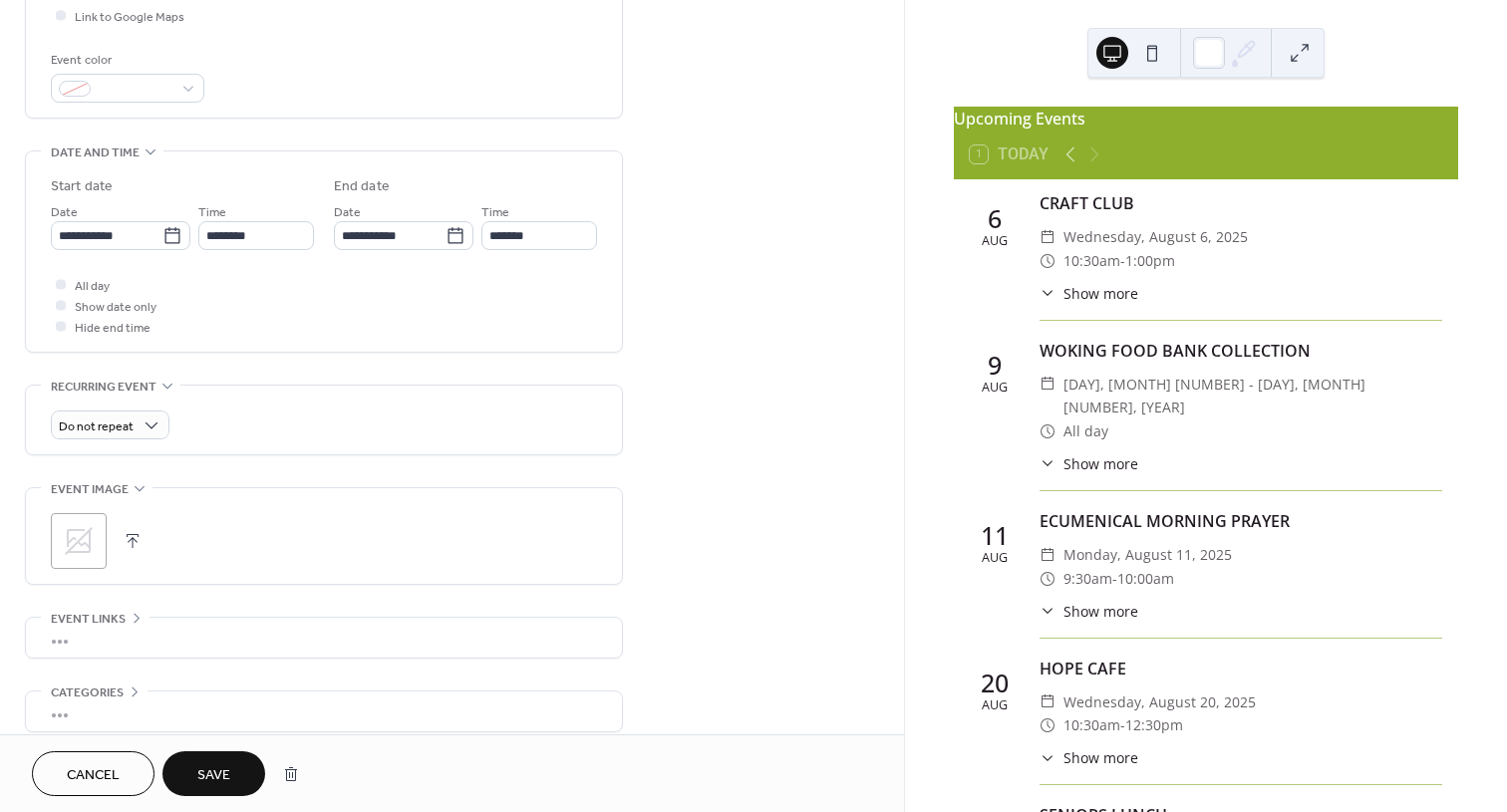 click on "Save" at bounding box center (213, 775) 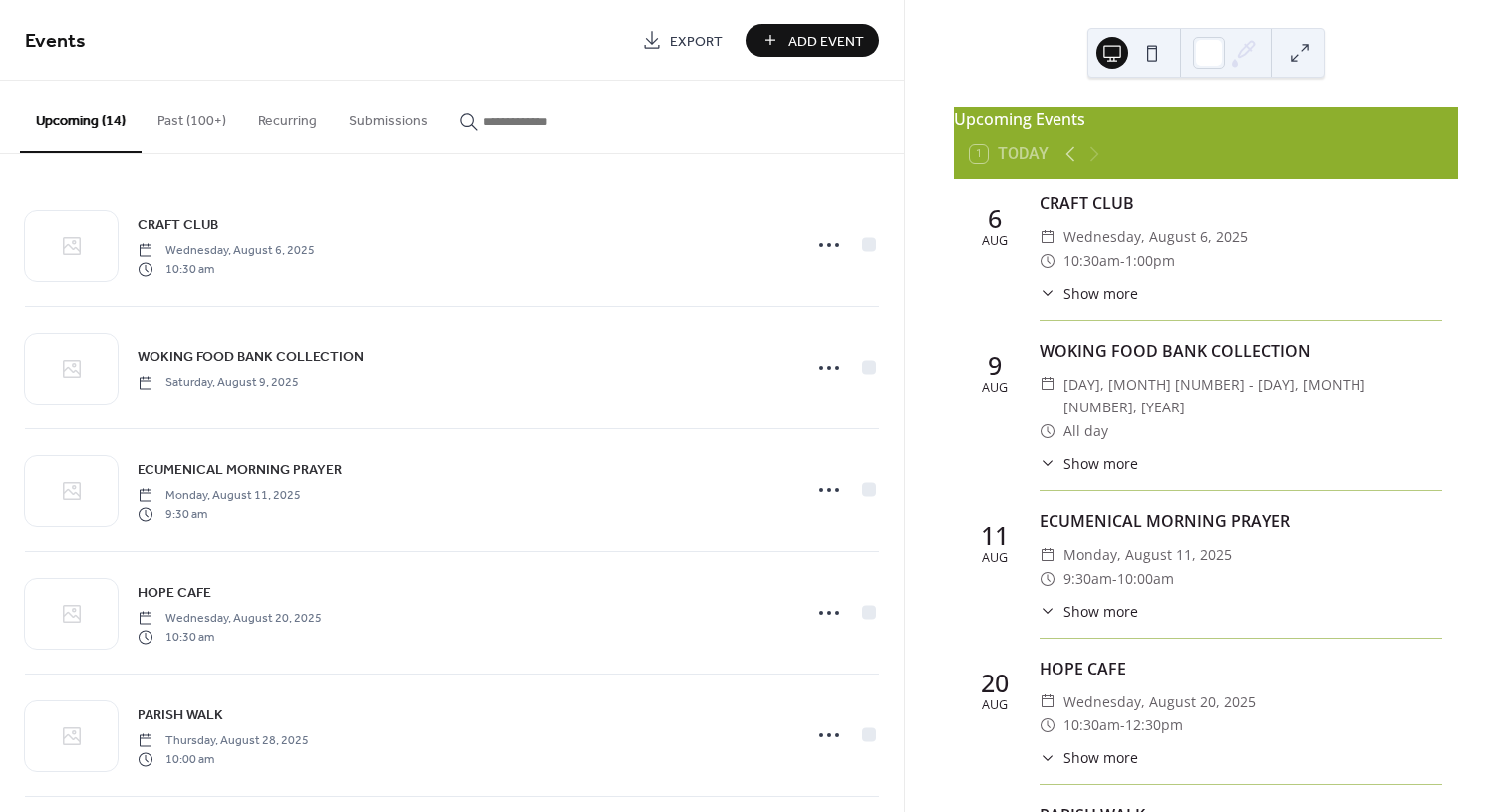 click on "Past (100+)" at bounding box center [191, 116] 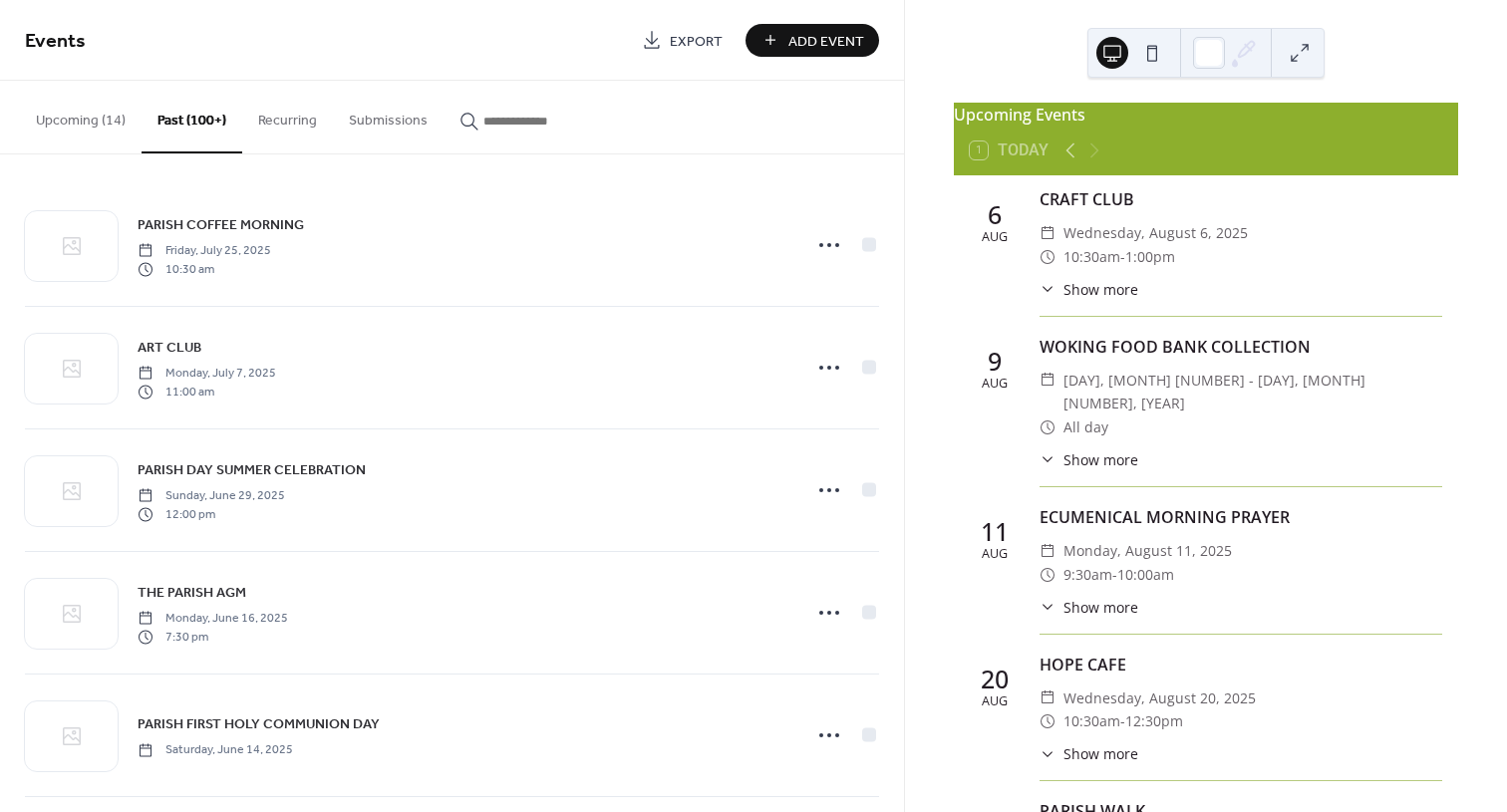 scroll, scrollTop: 0, scrollLeft: 0, axis: both 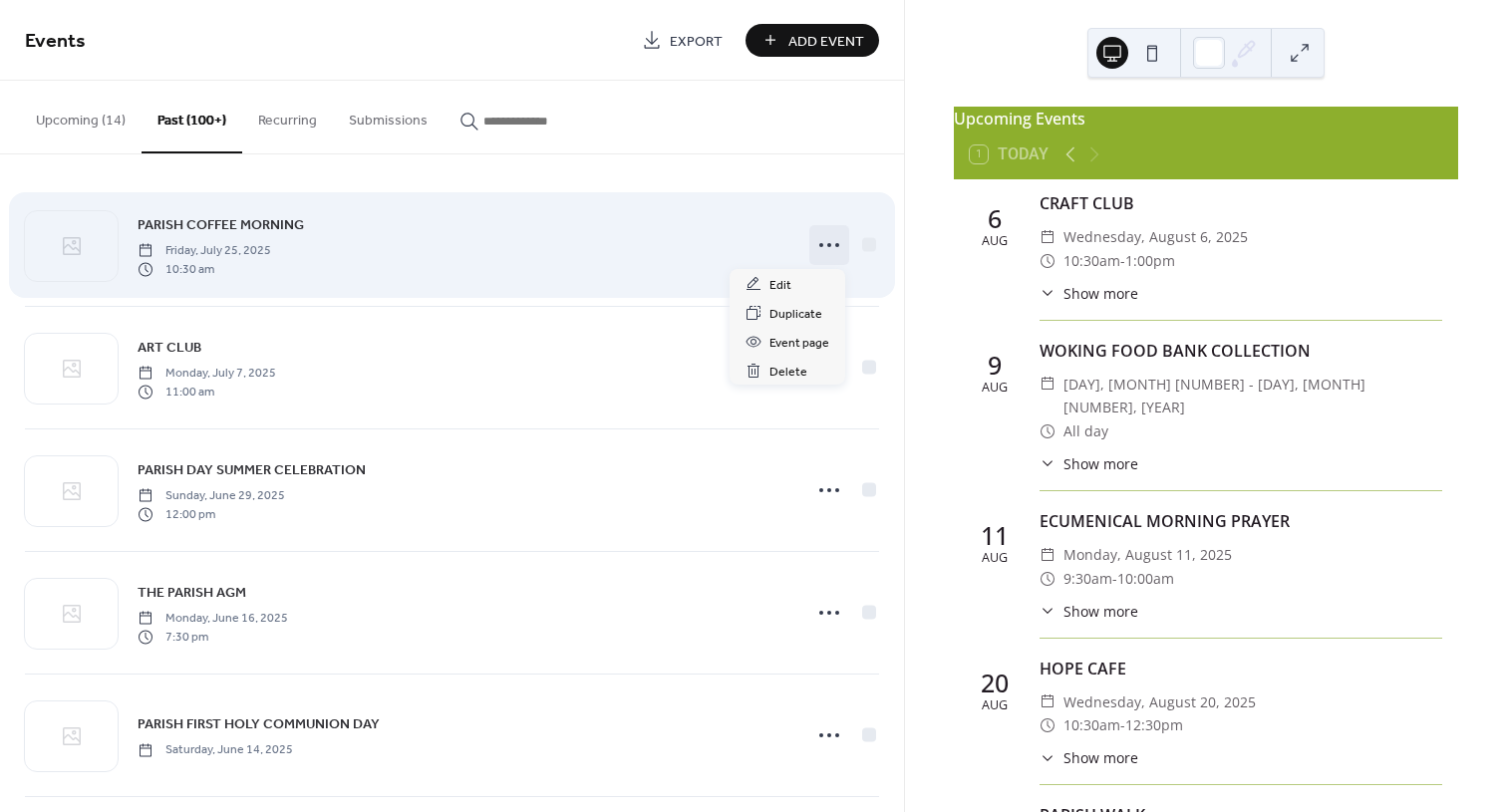 click 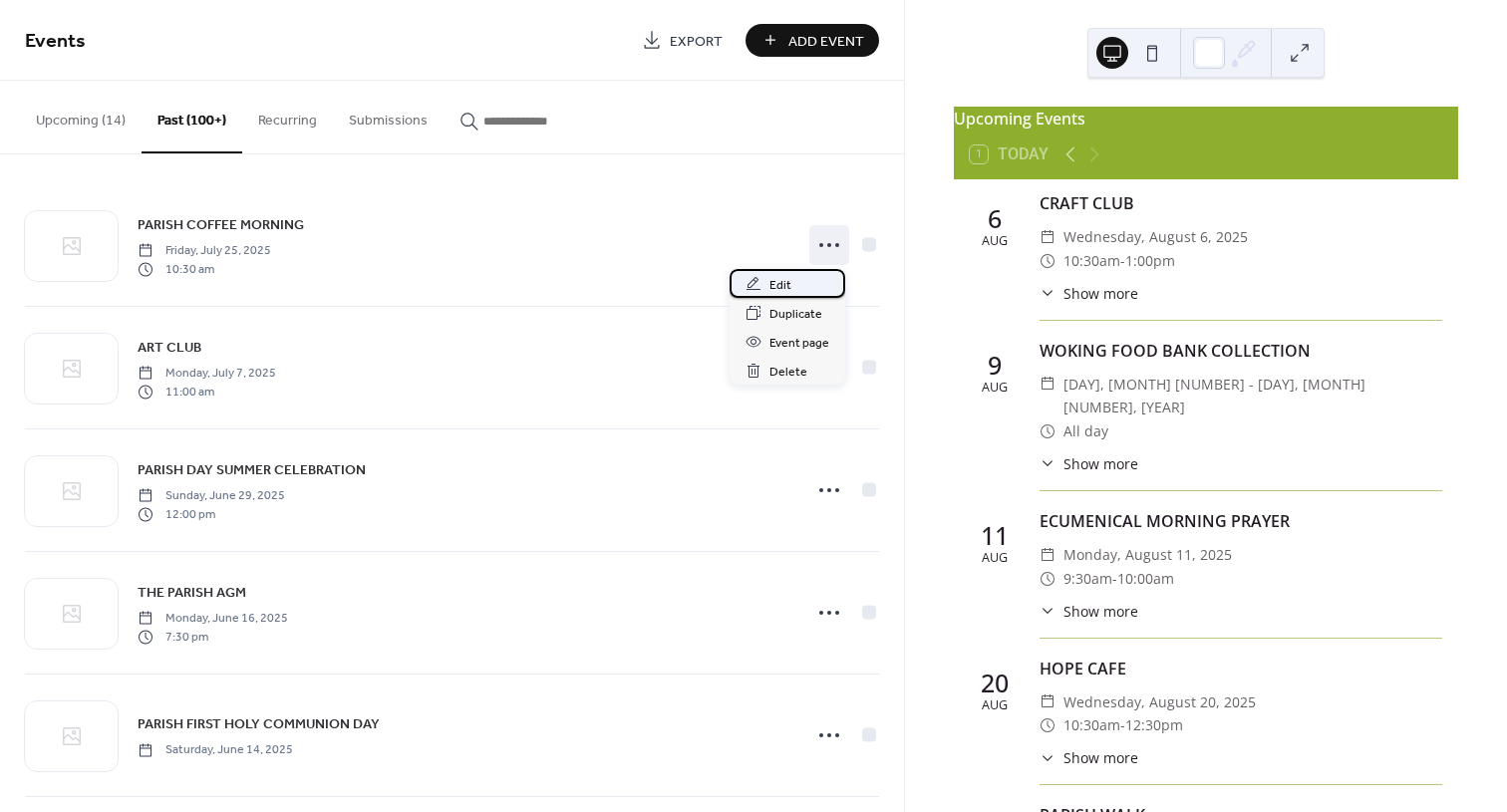 click on "Edit" at bounding box center (780, 285) 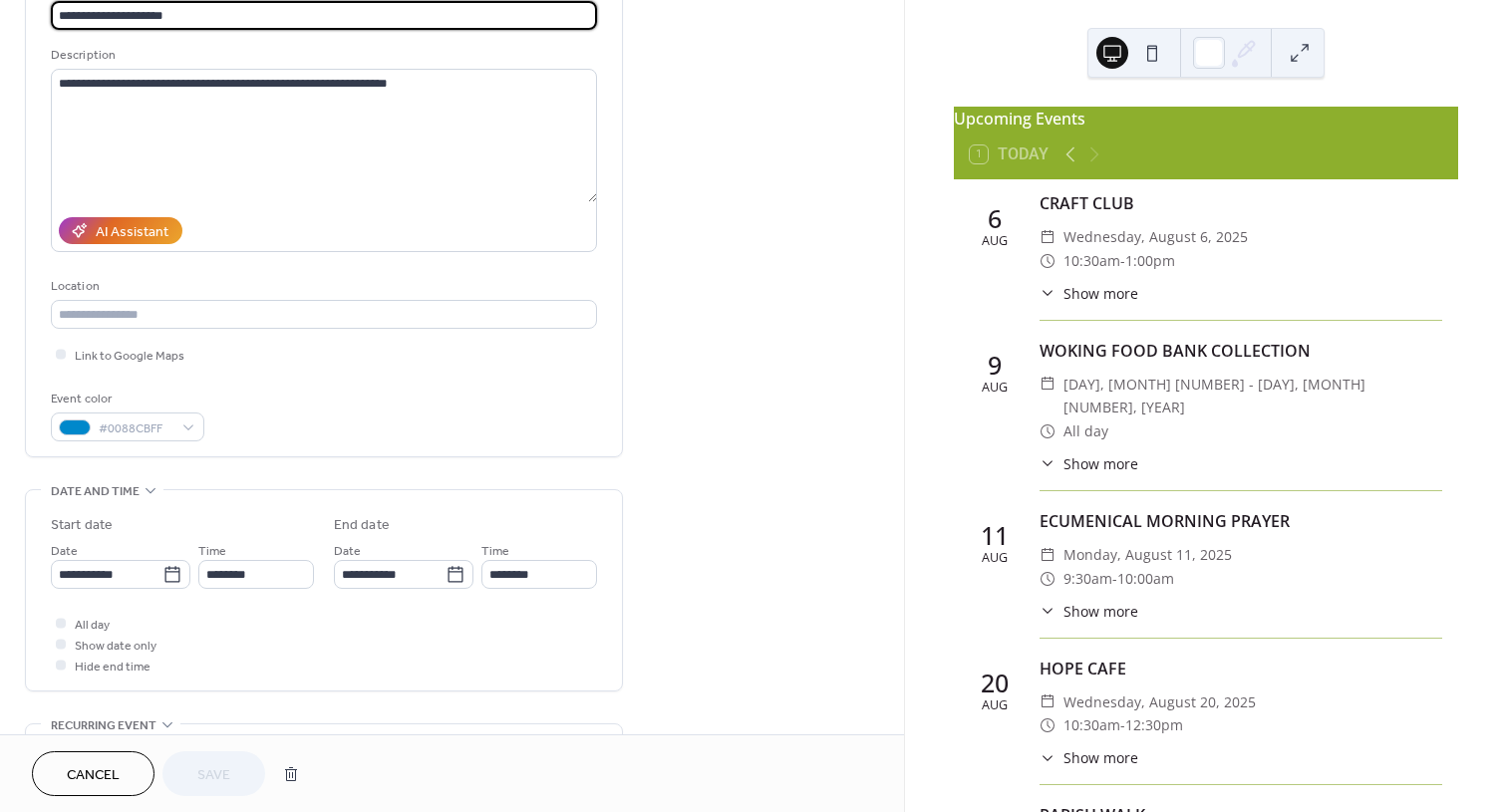 scroll, scrollTop: 299, scrollLeft: 0, axis: vertical 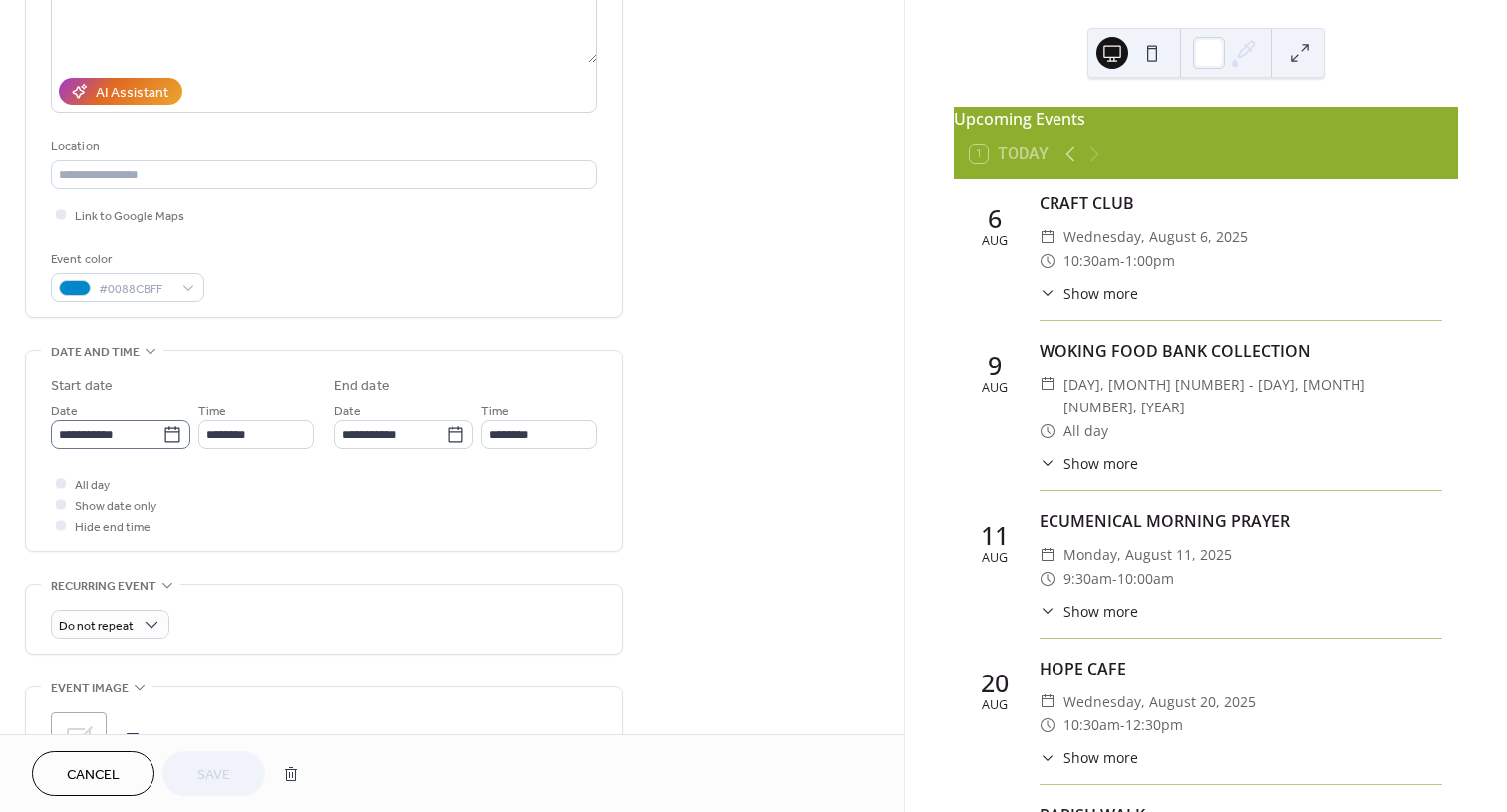 click 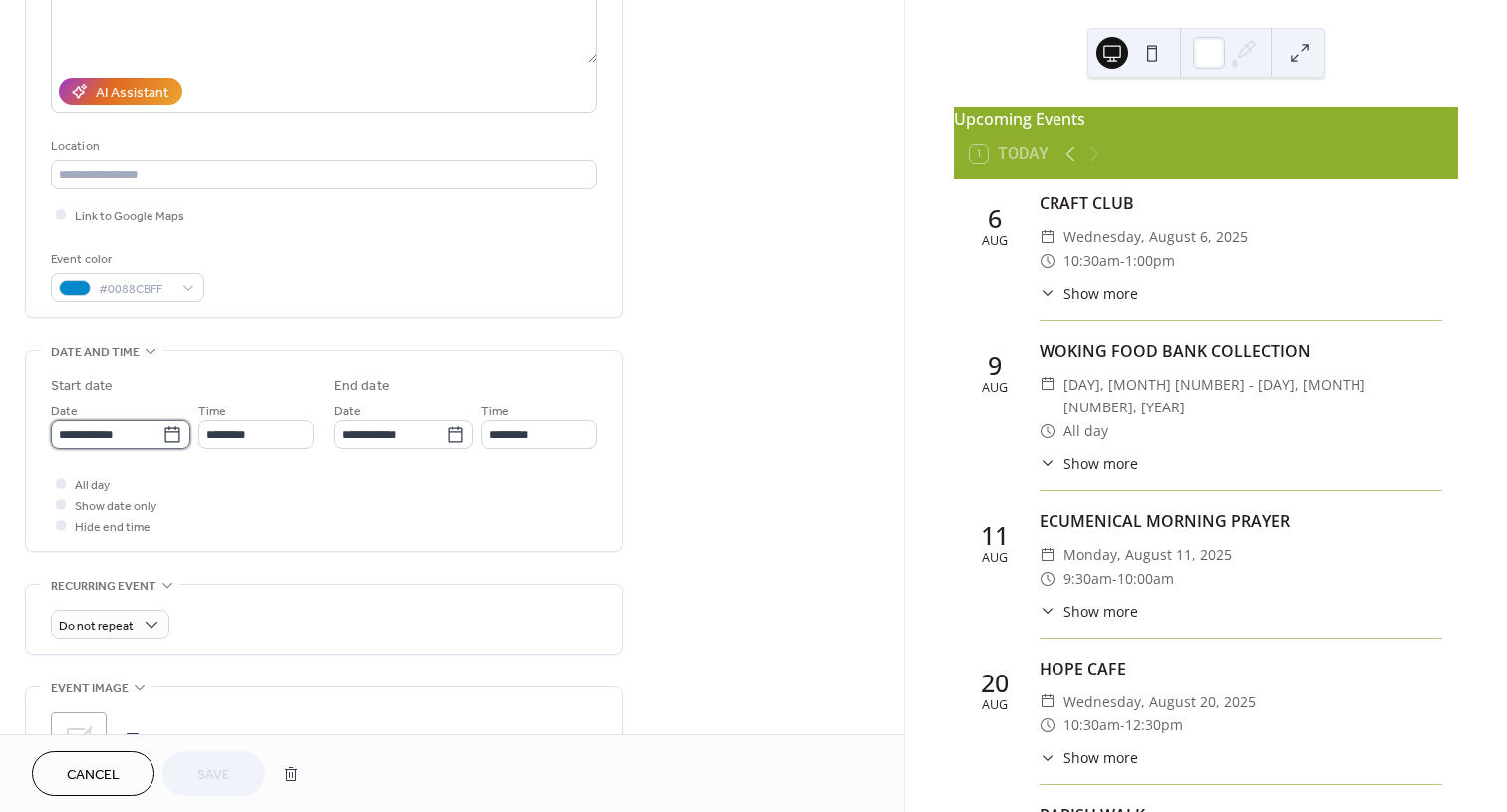 click on "**********" at bounding box center (107, 434) 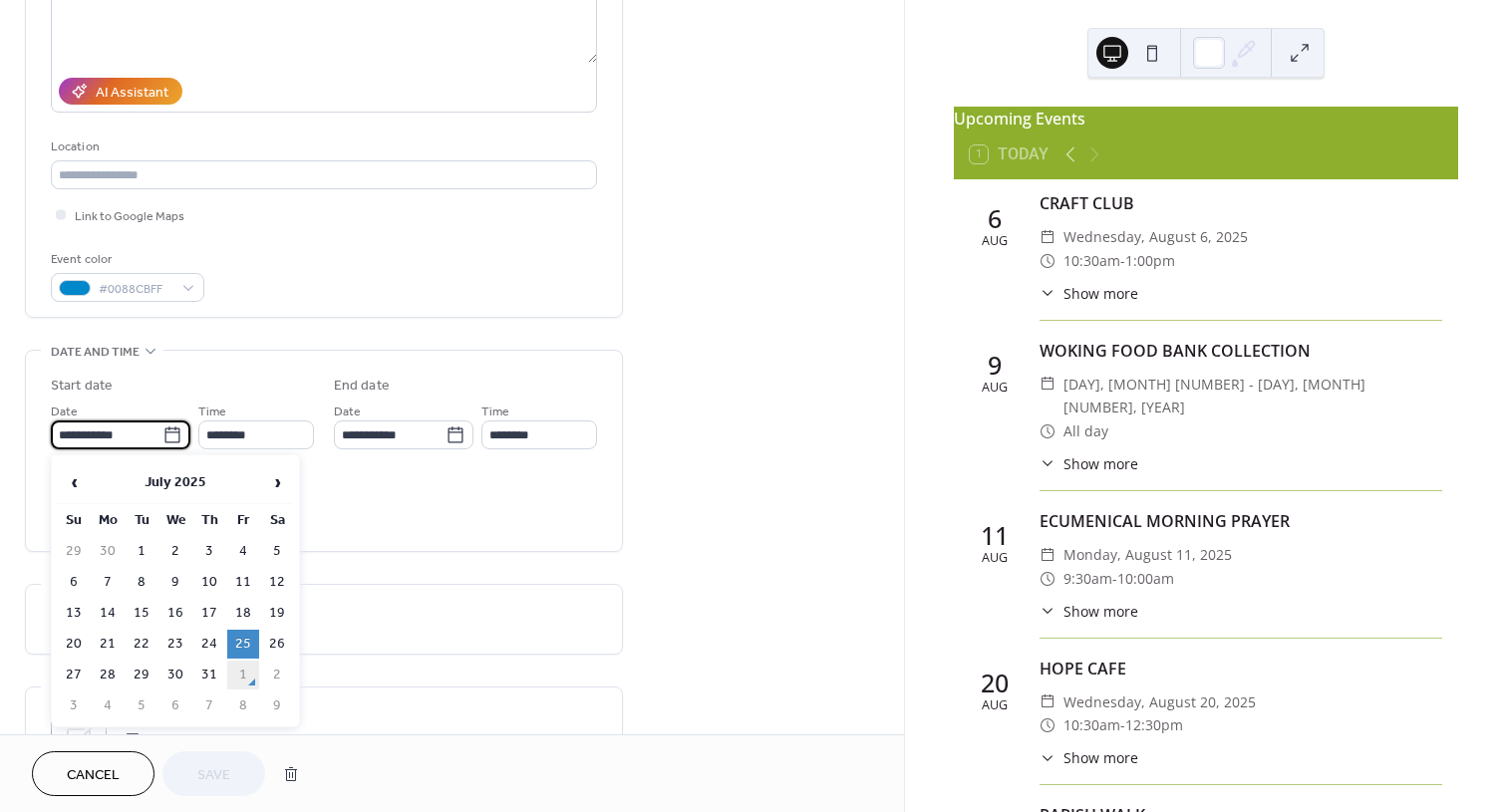 click on "1" at bounding box center [243, 675] 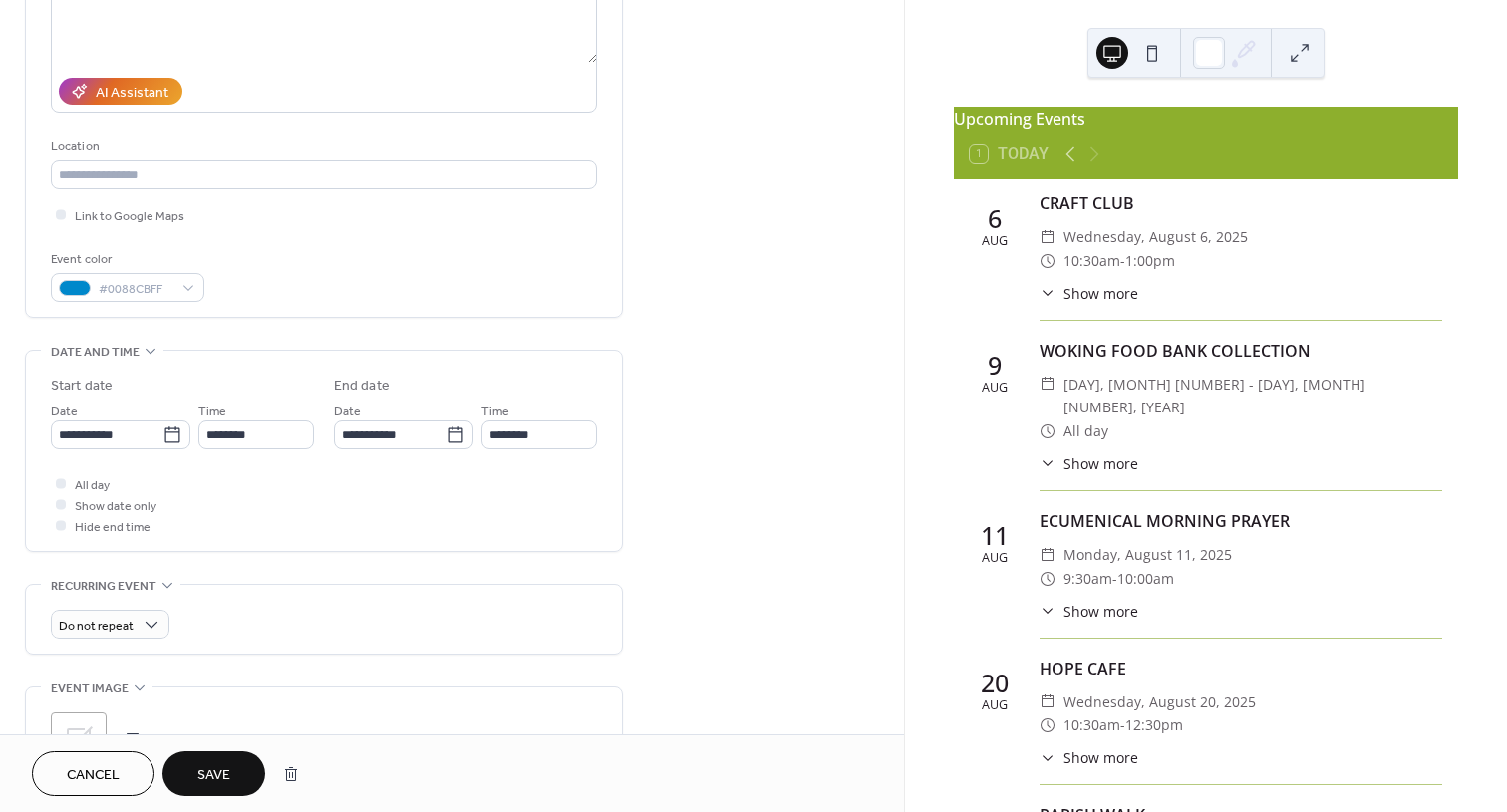 click on "Save" at bounding box center (213, 775) 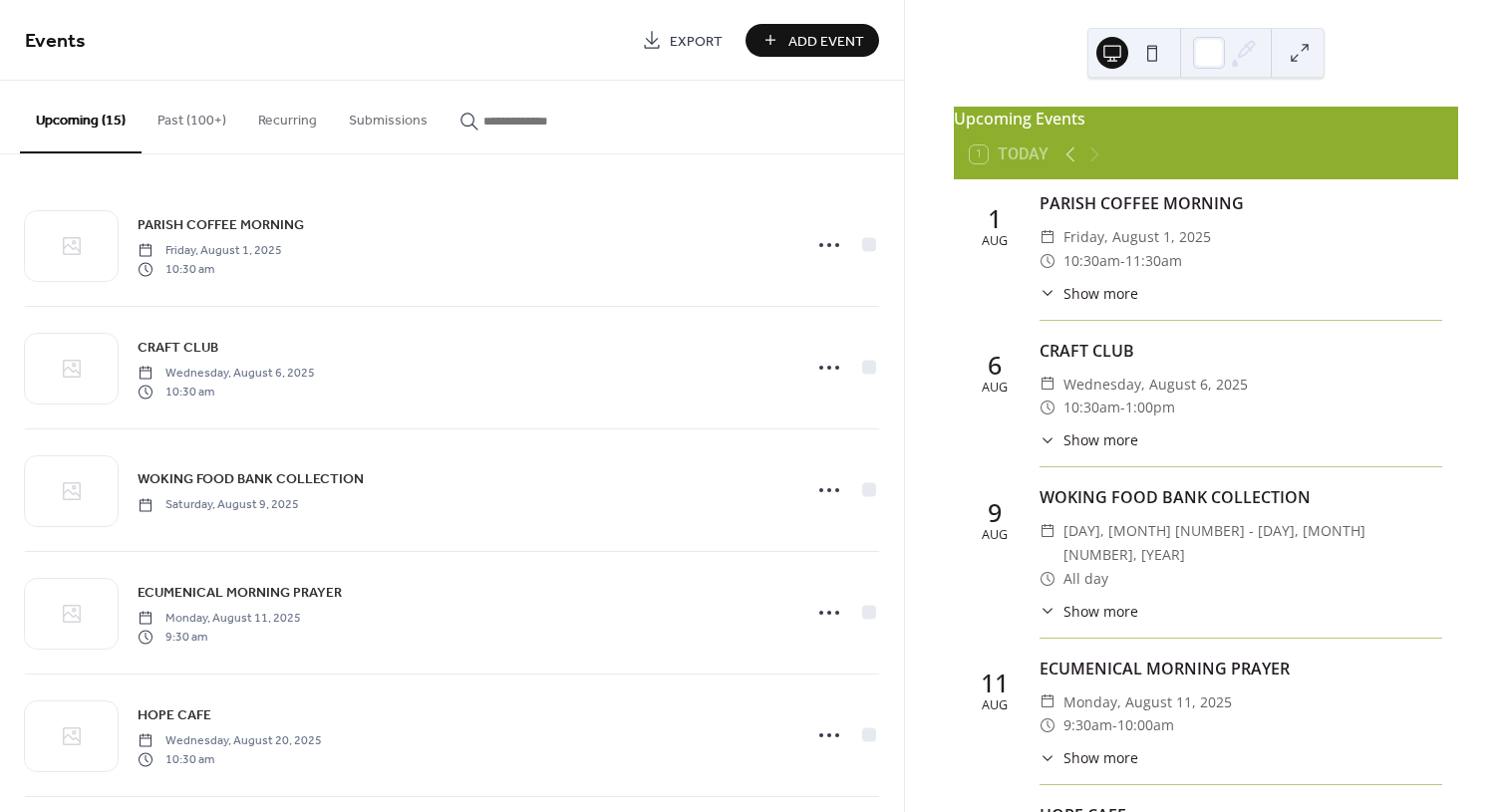 click on "Past (100+)" at bounding box center (191, 116) 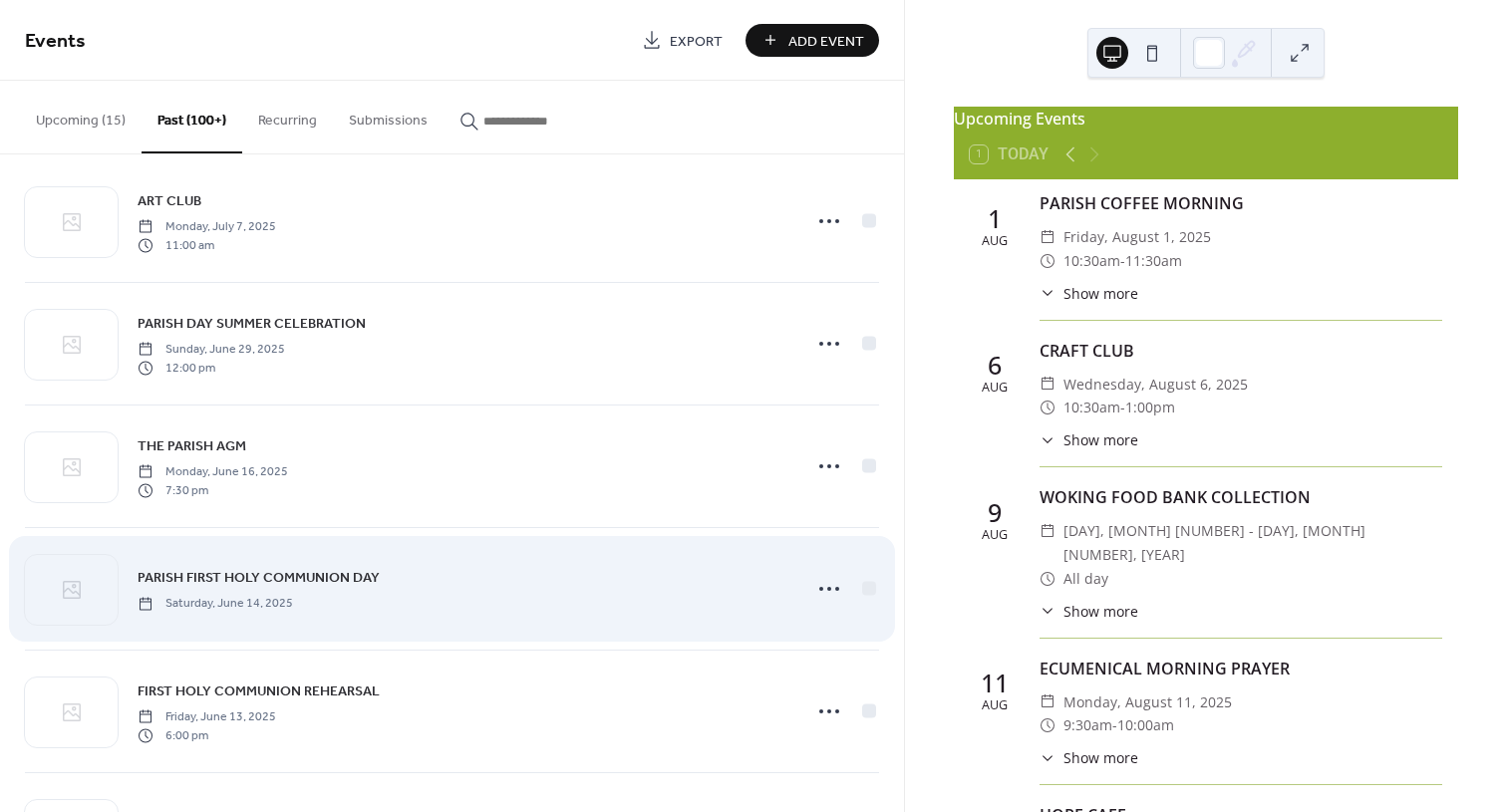 scroll, scrollTop: 0, scrollLeft: 0, axis: both 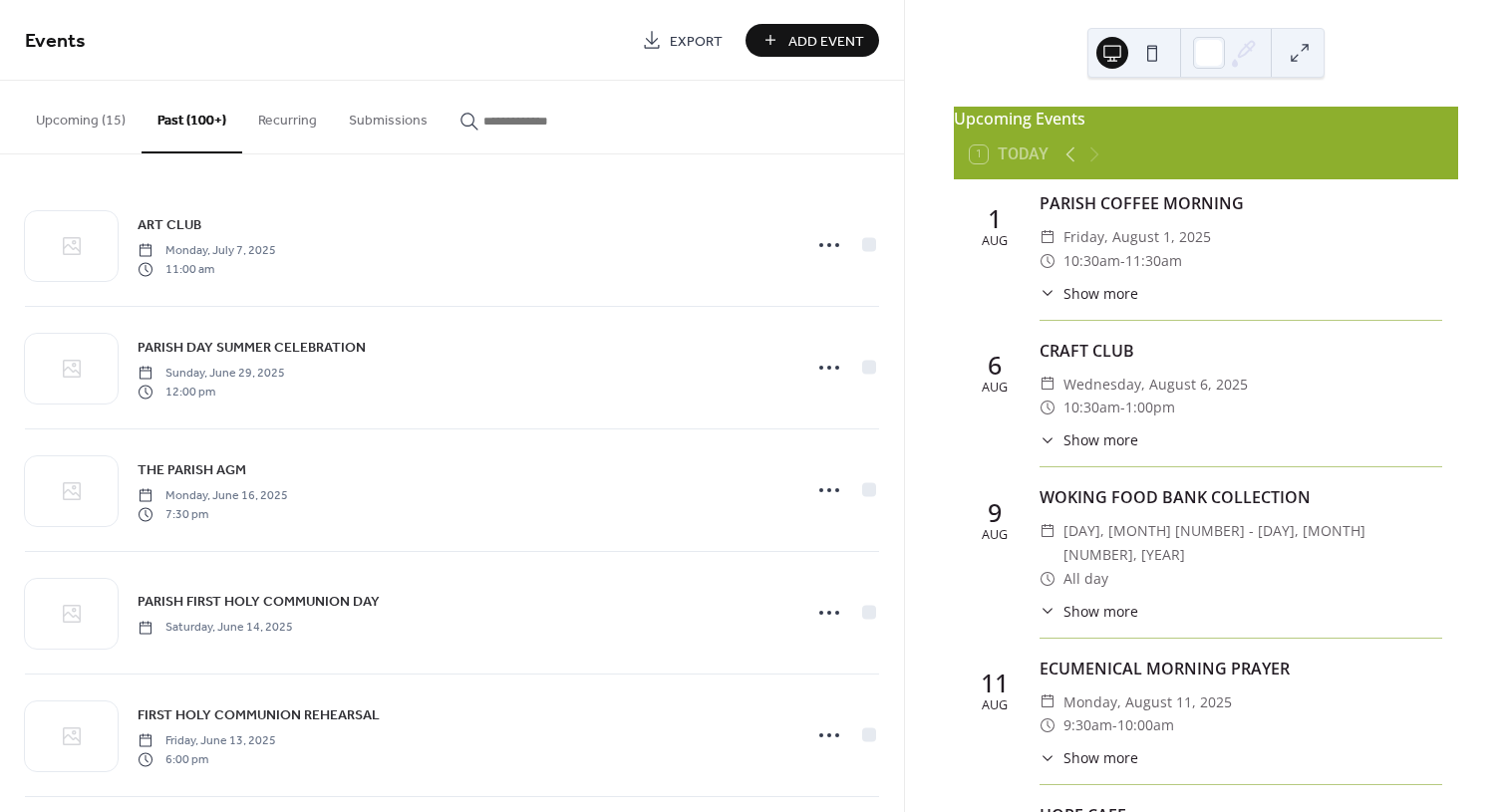 click on "Upcoming (15)" at bounding box center (81, 116) 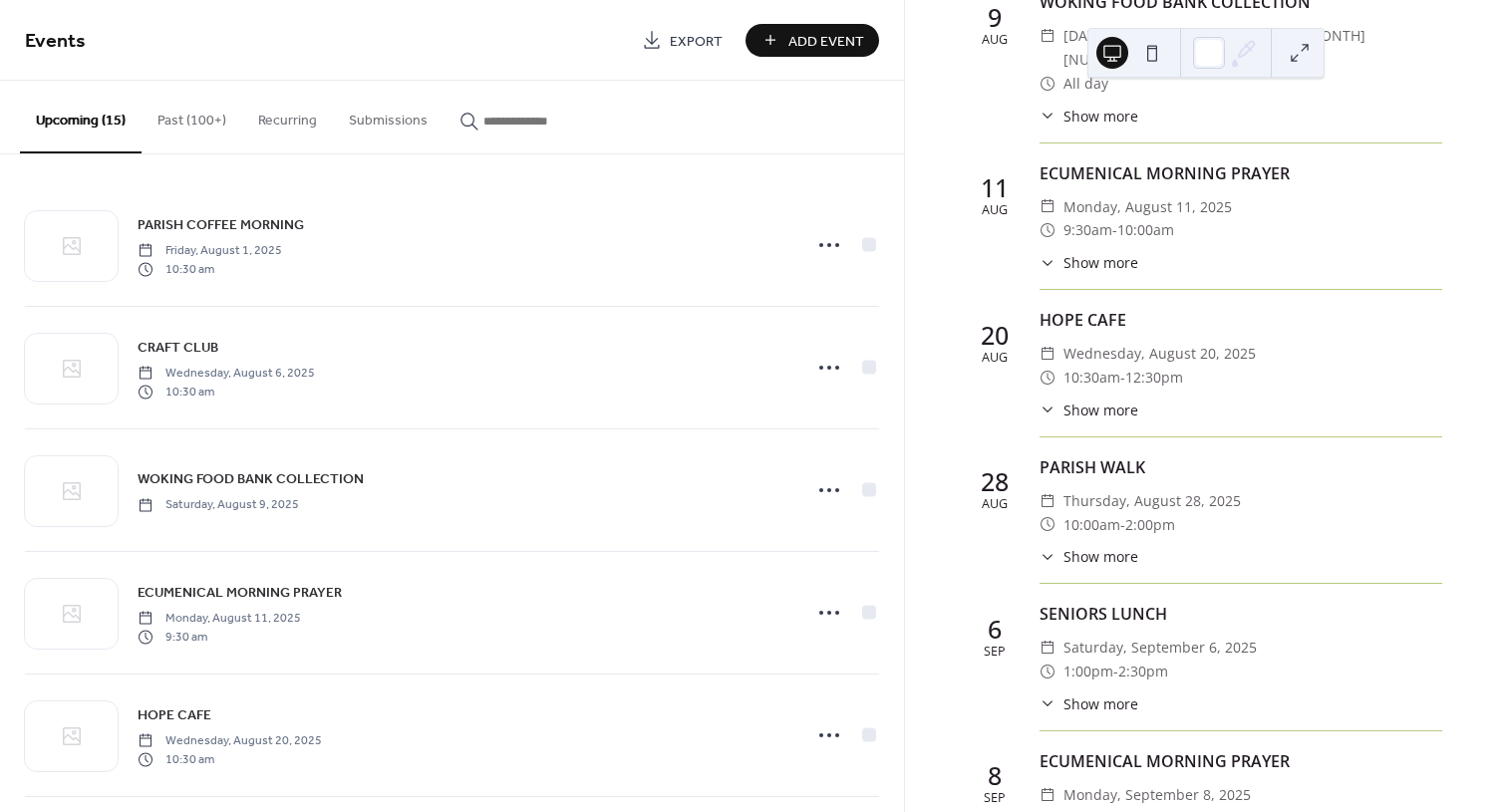scroll, scrollTop: 498, scrollLeft: 0, axis: vertical 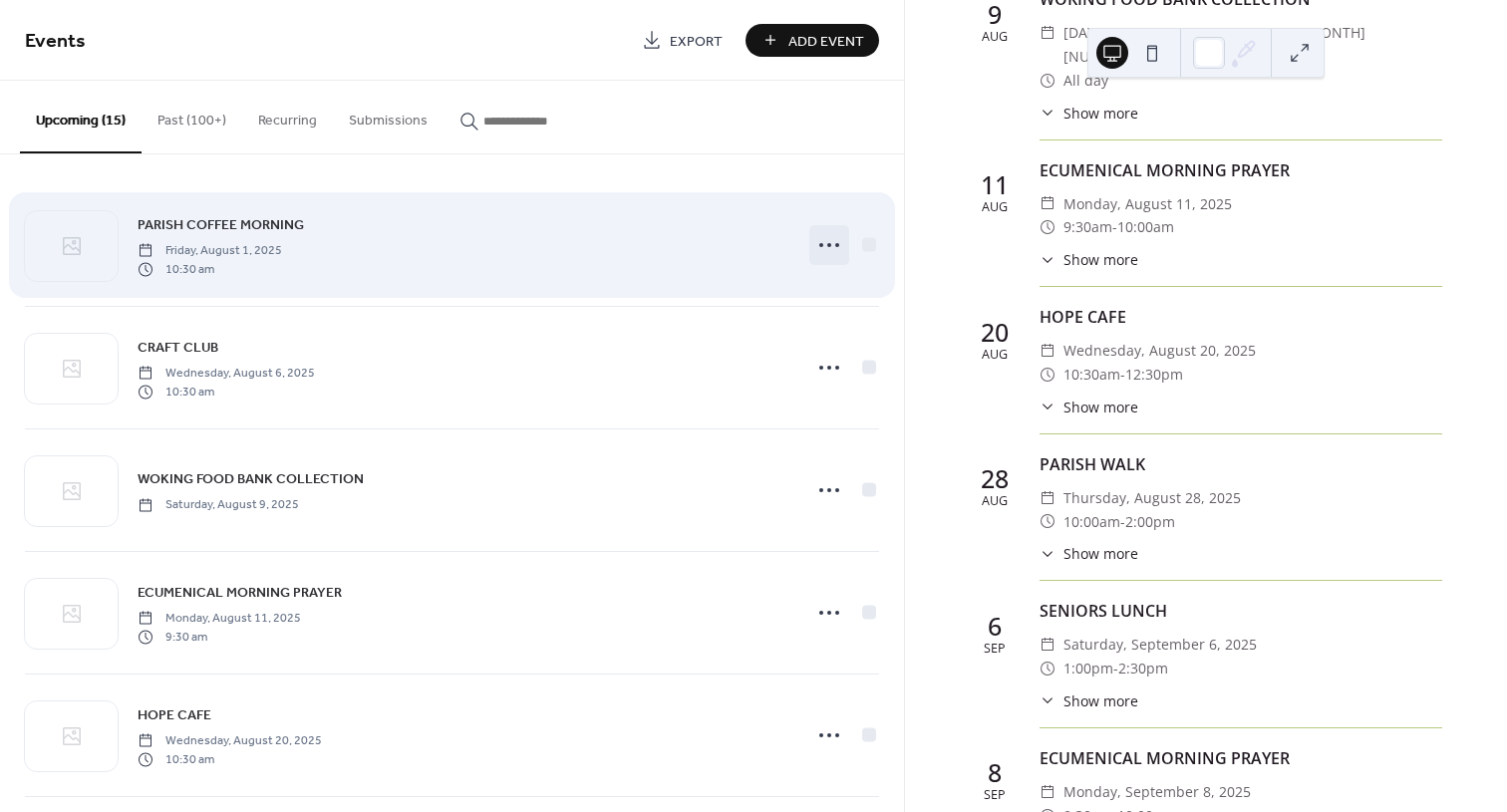 click 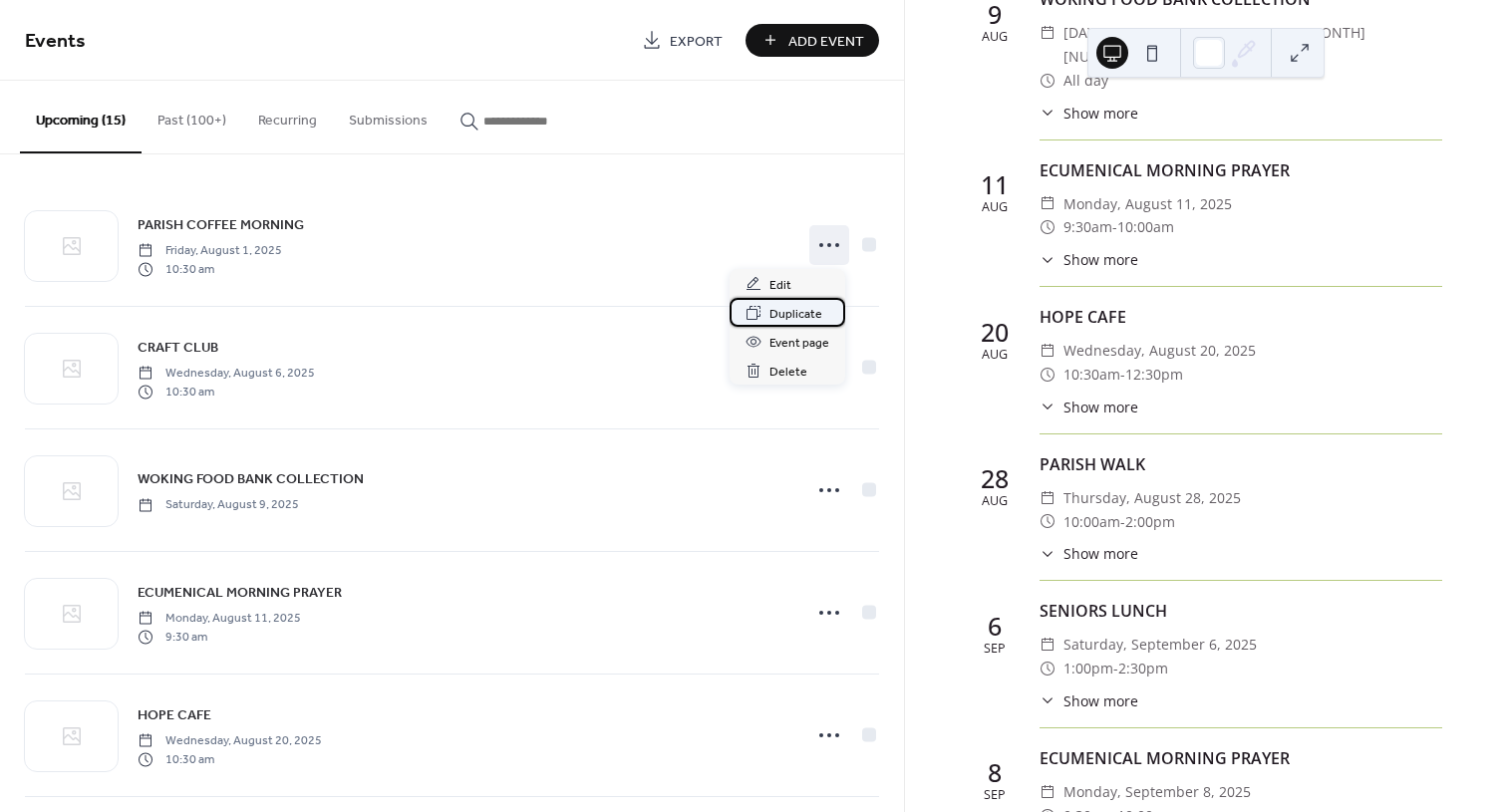 click on "Duplicate" at bounding box center [795, 314] 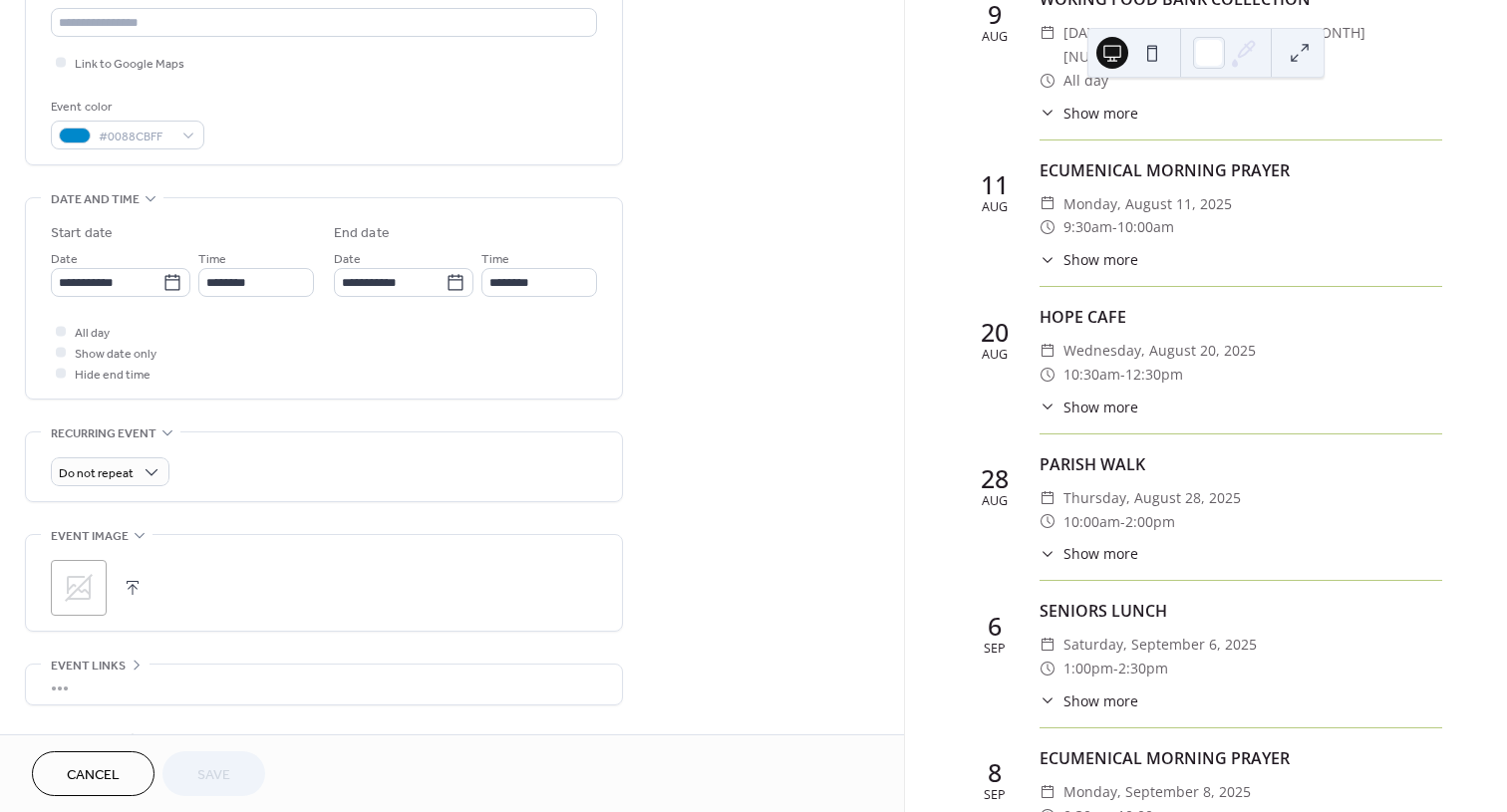 scroll, scrollTop: 498, scrollLeft: 0, axis: vertical 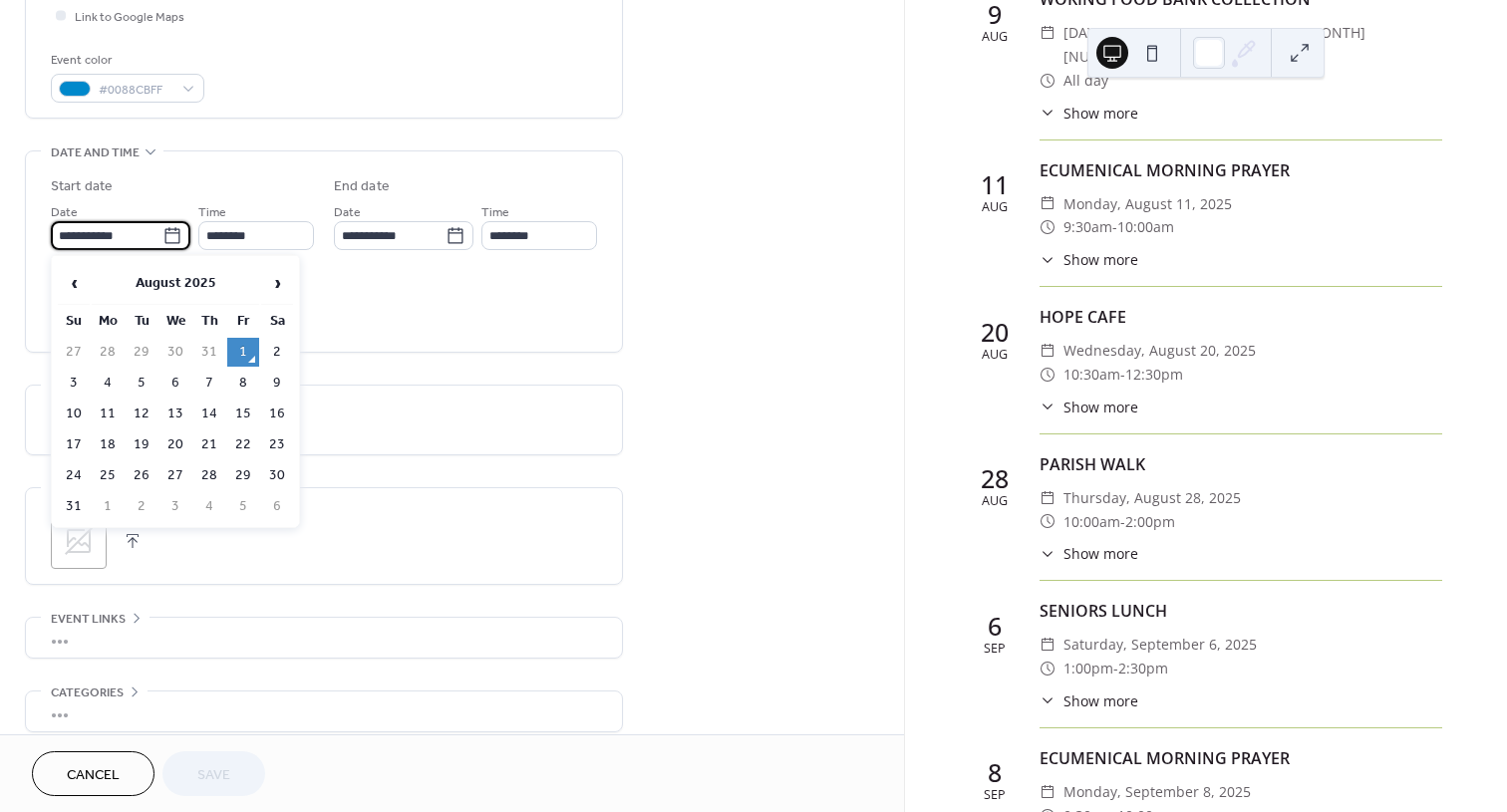 click on "**********" at bounding box center [107, 235] 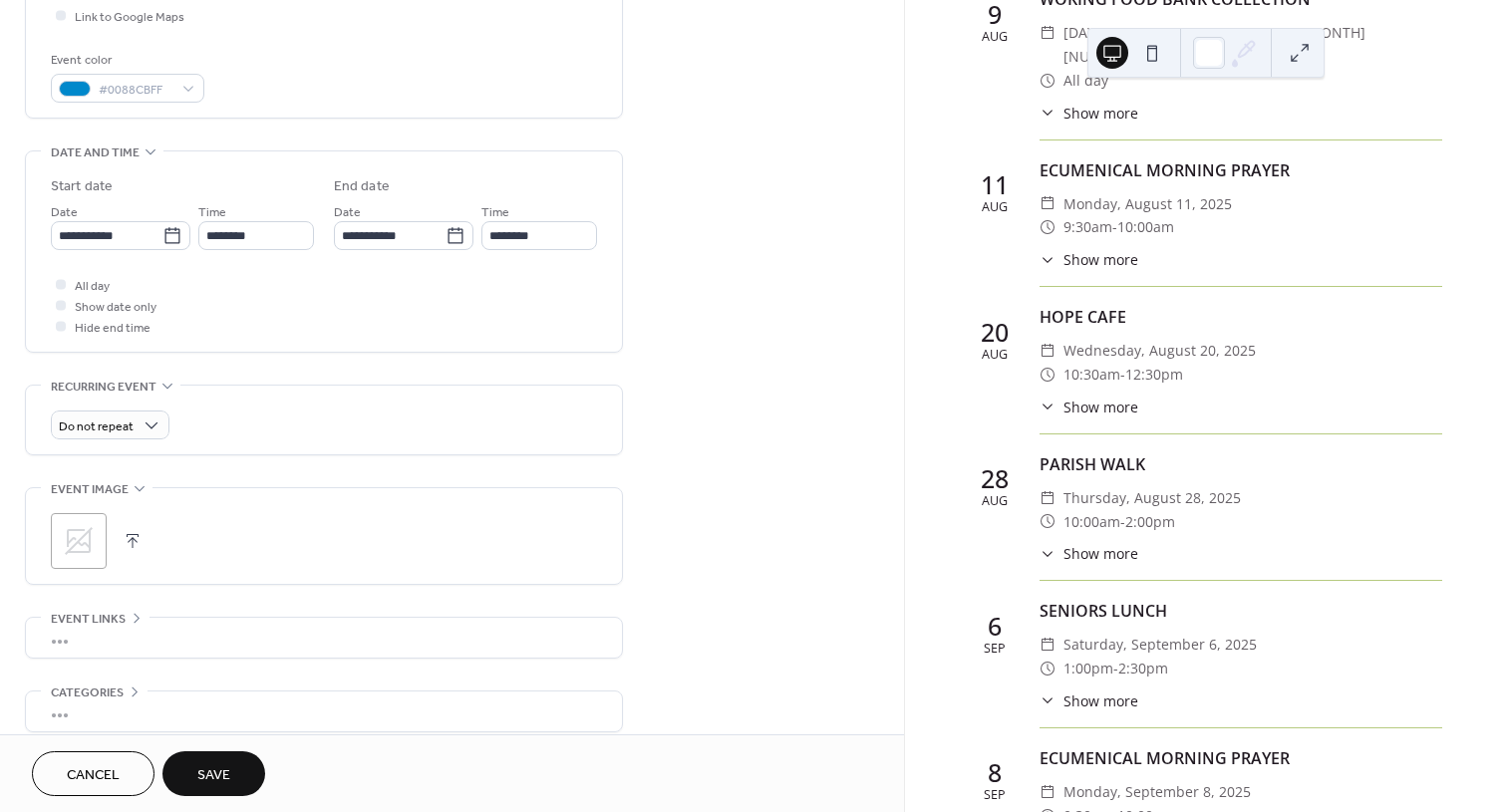 click on "Save" at bounding box center (213, 773) 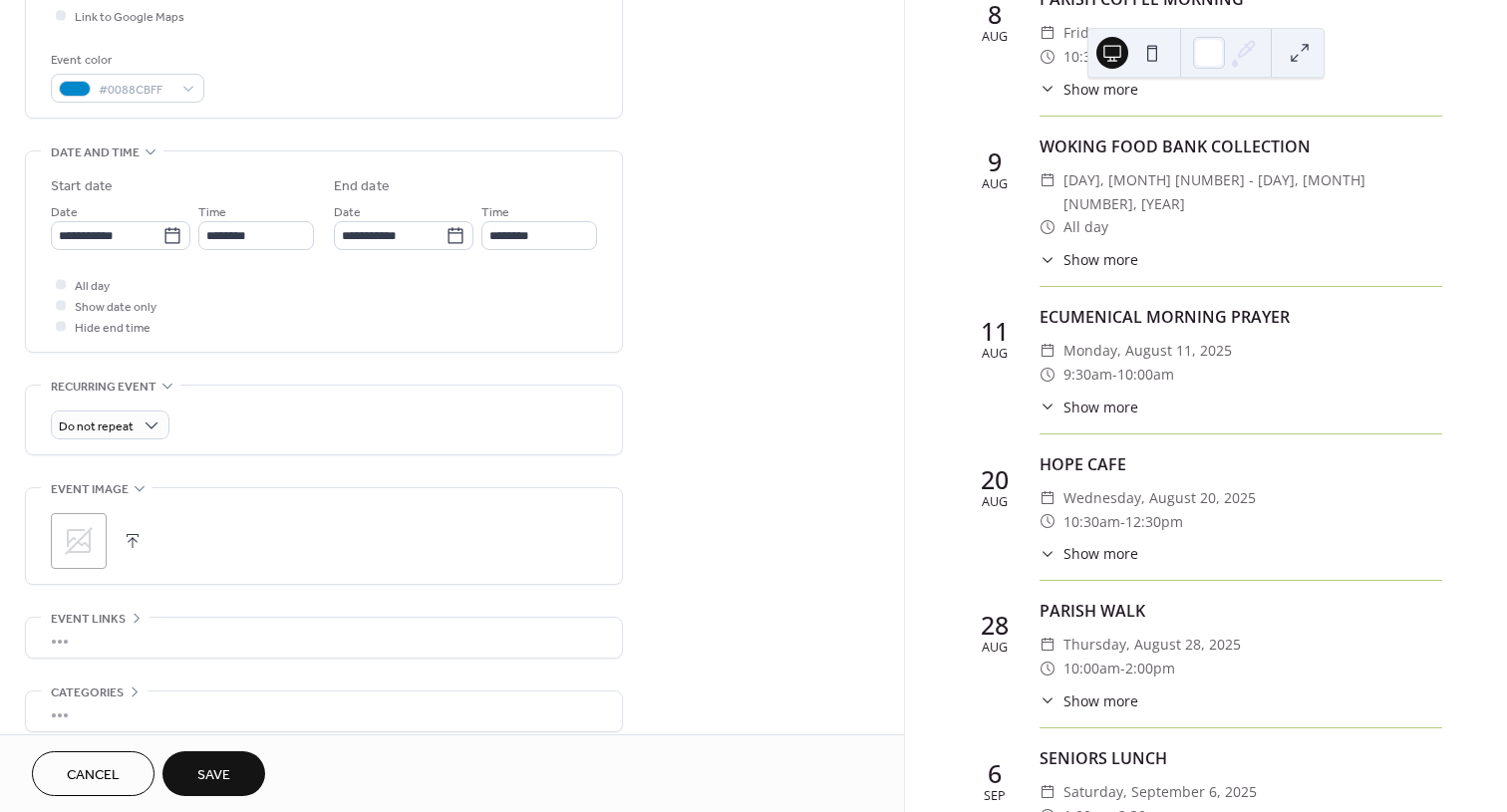 scroll, scrollTop: 646, scrollLeft: 0, axis: vertical 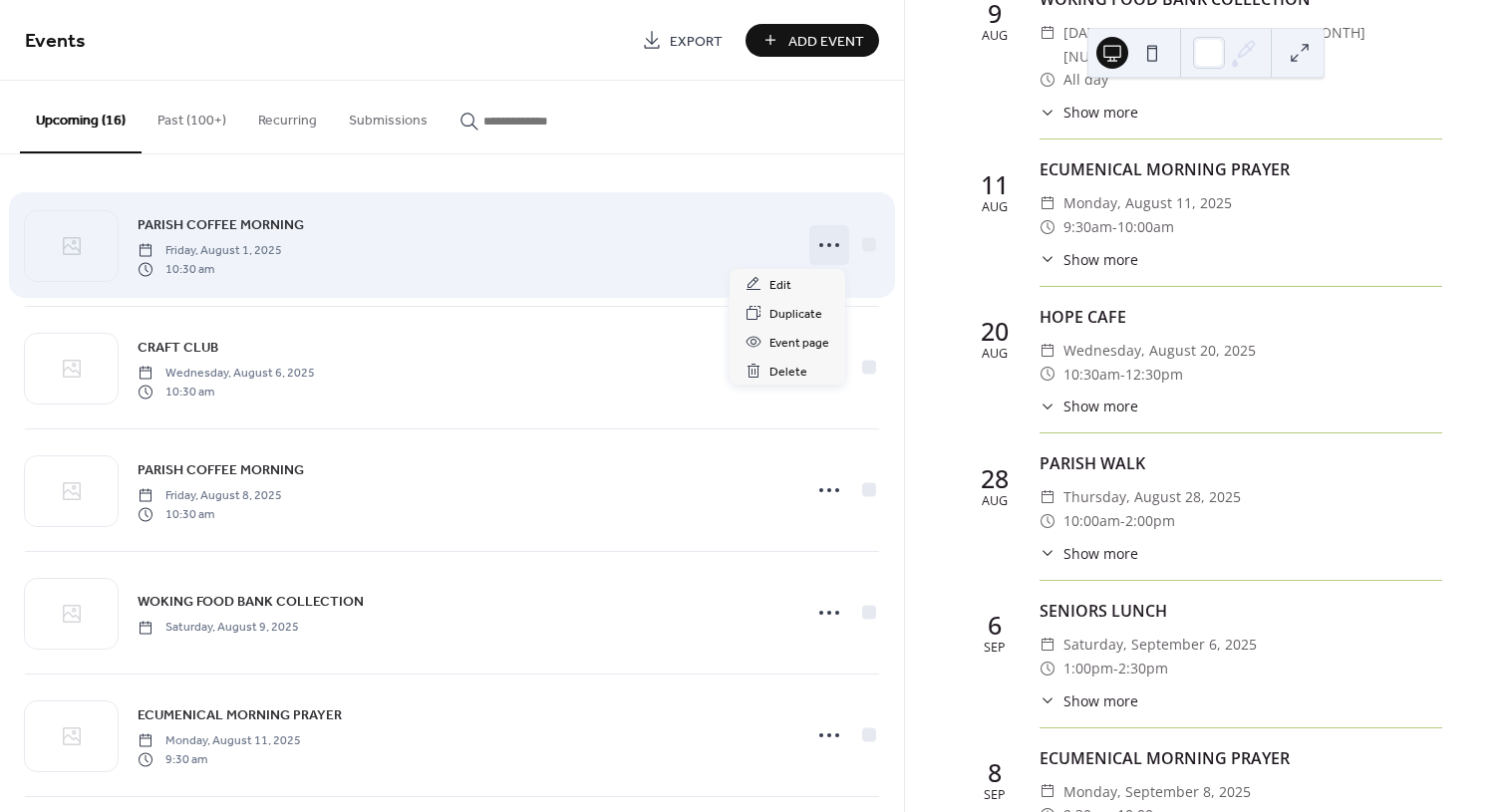 click 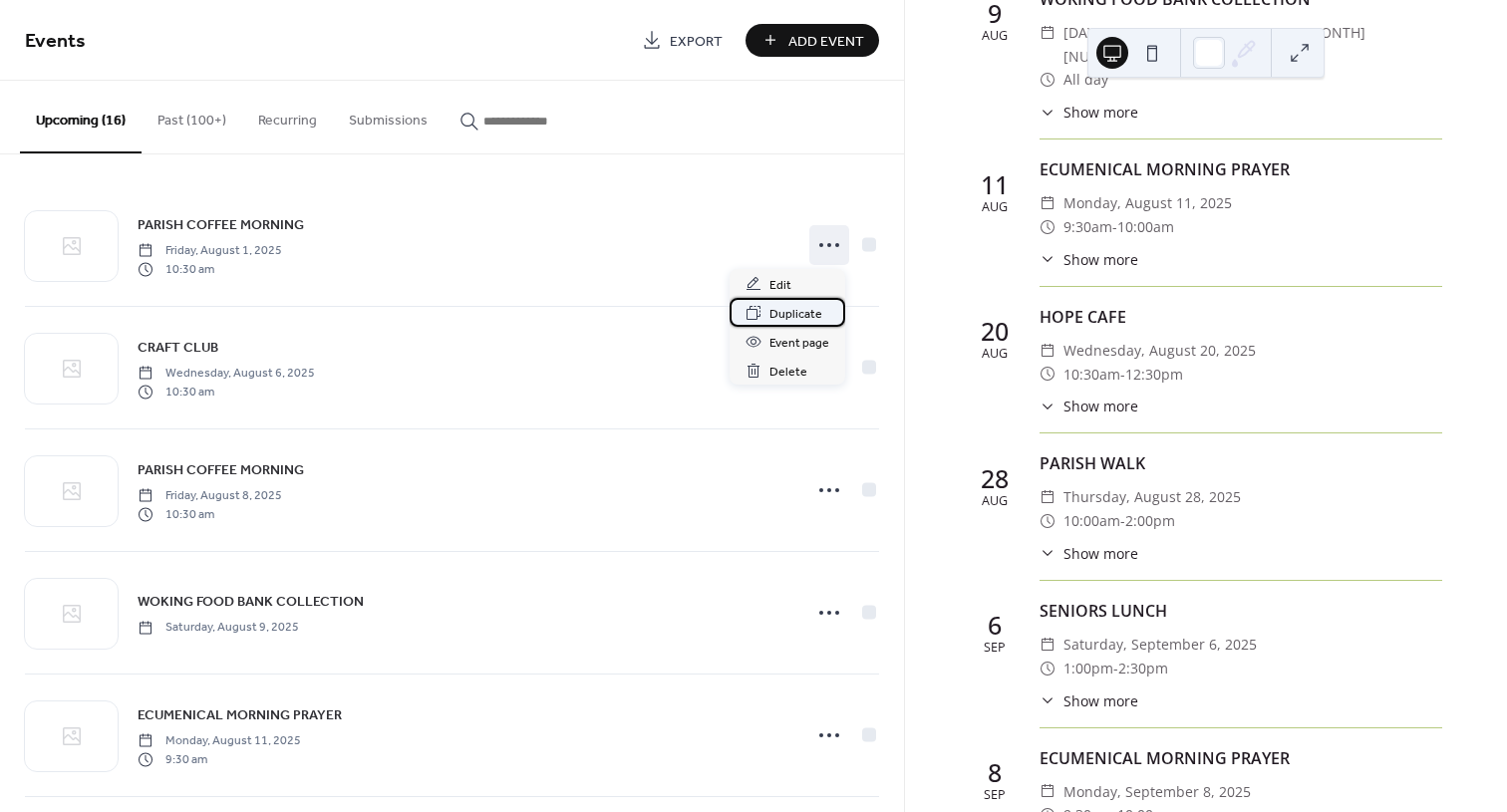 click on "Duplicate" at bounding box center (795, 314) 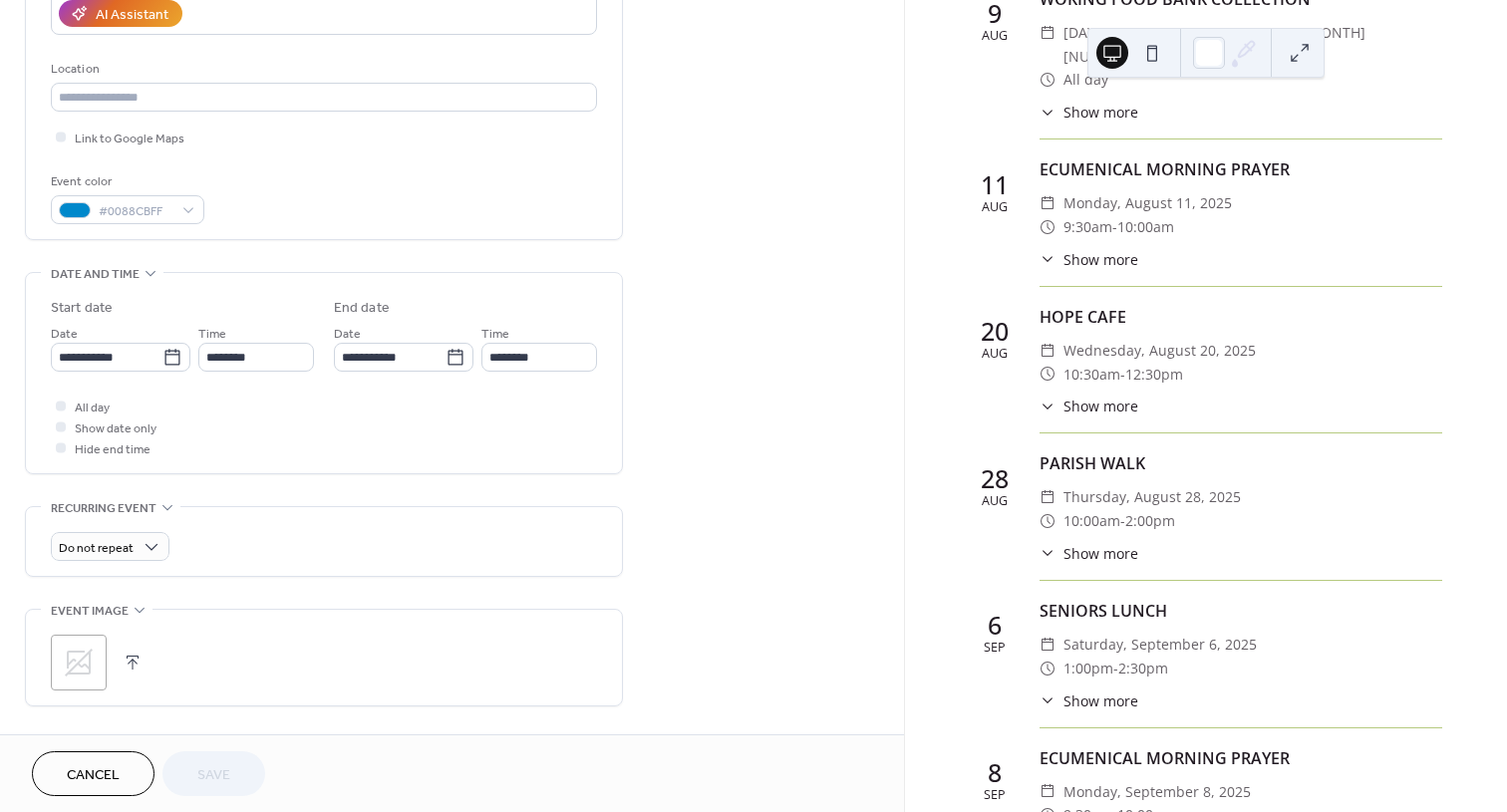 scroll, scrollTop: 399, scrollLeft: 0, axis: vertical 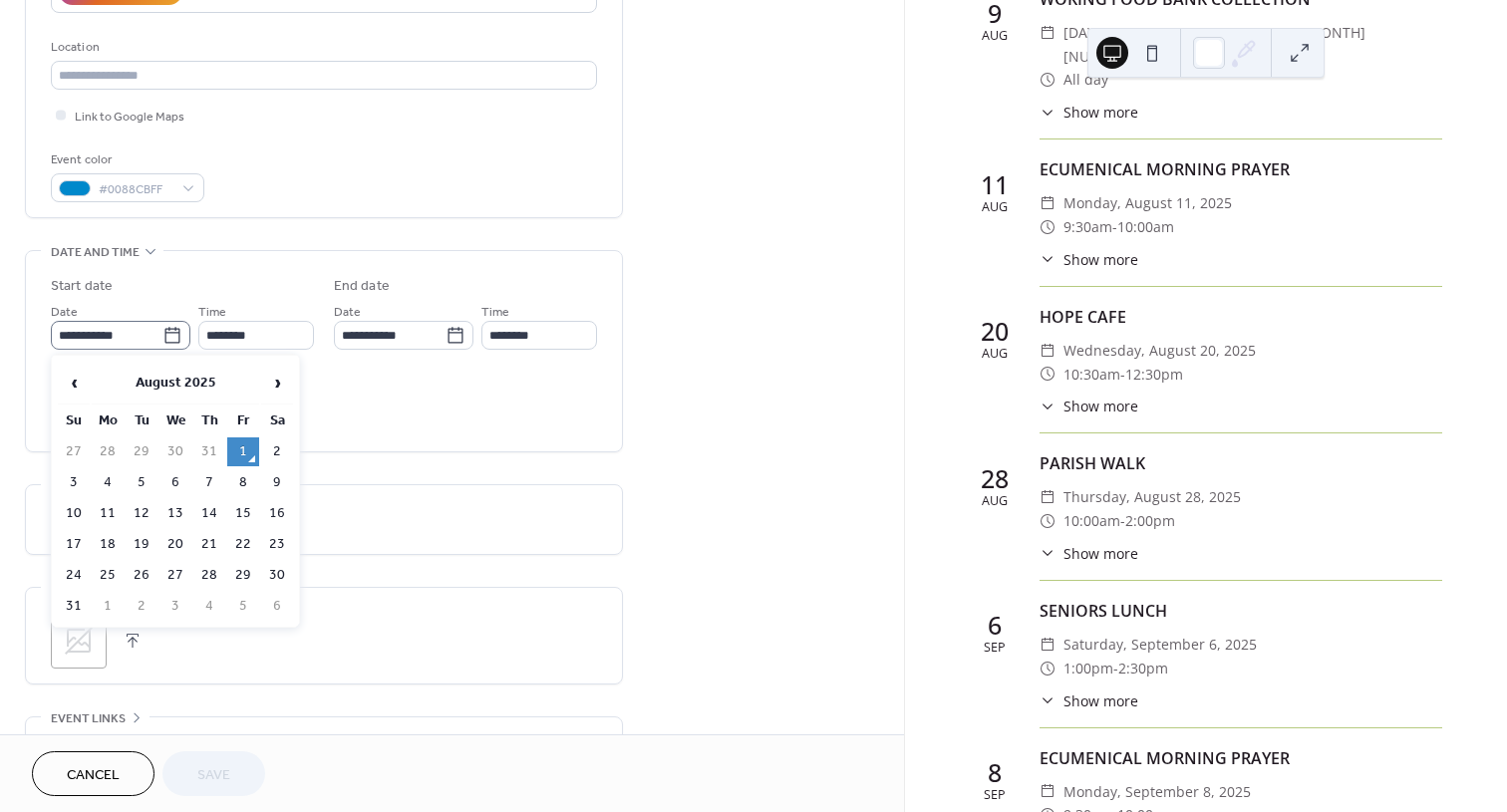 click 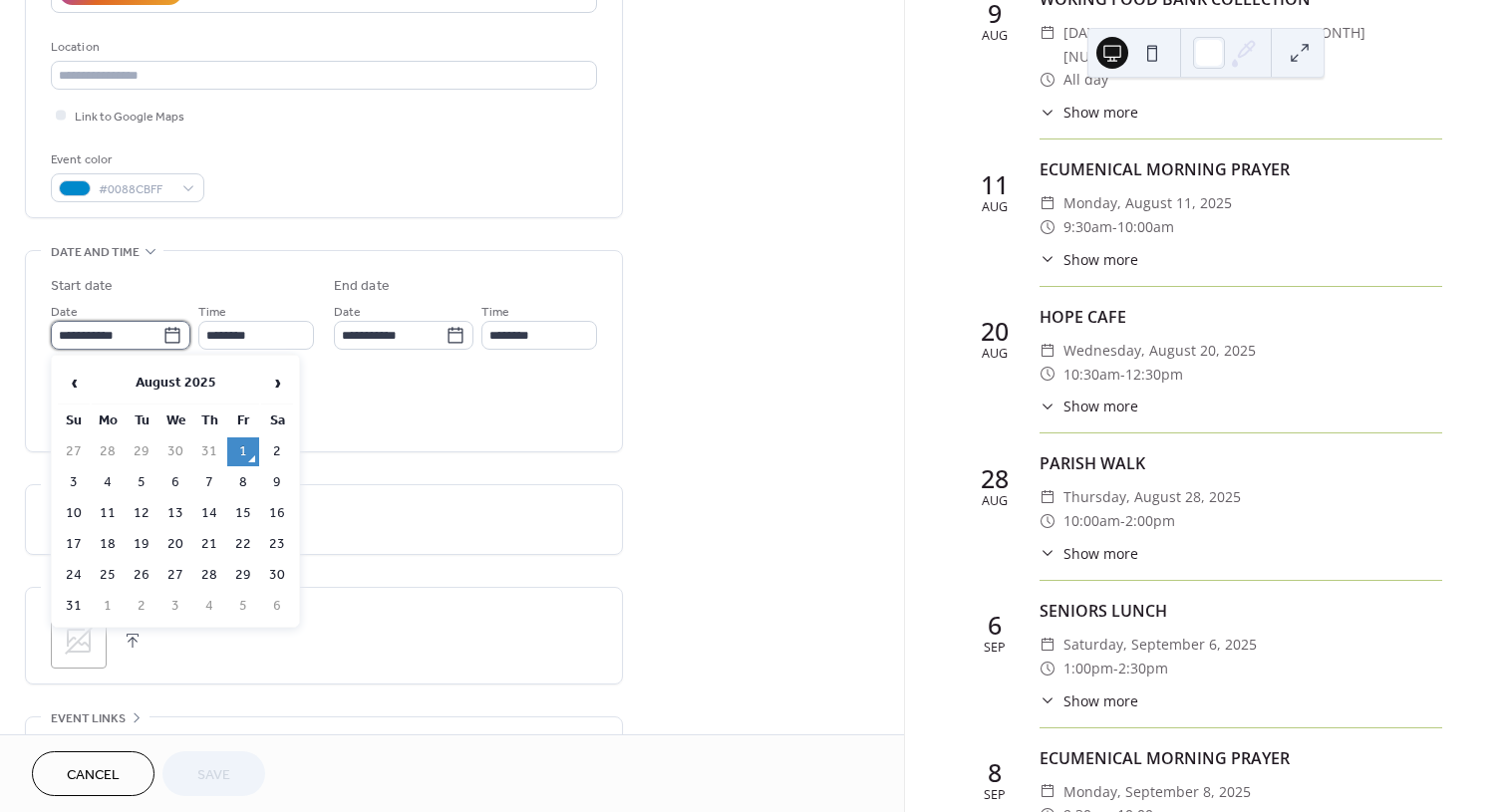 click on "**********" at bounding box center (107, 335) 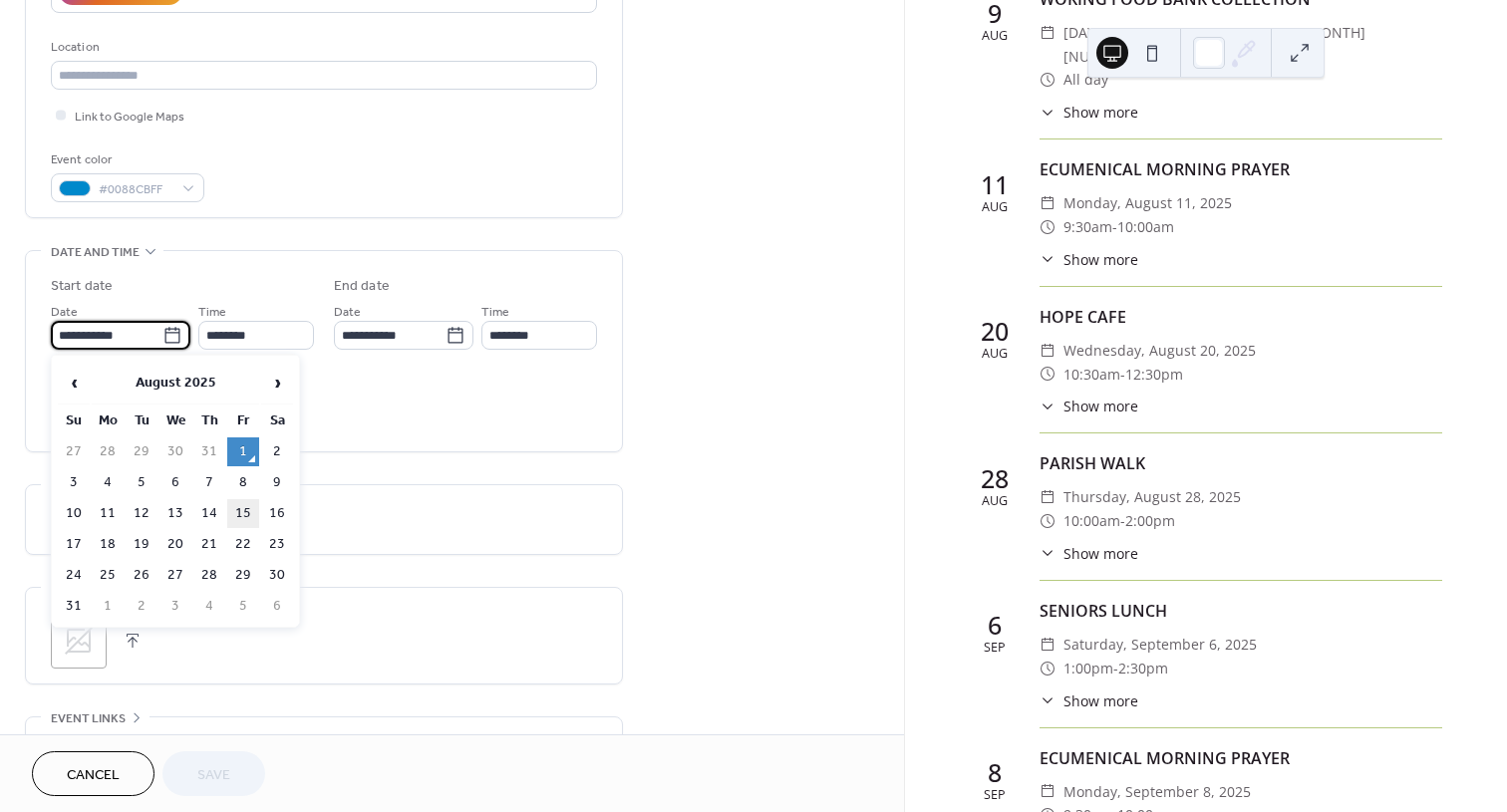 click on "15" at bounding box center [243, 513] 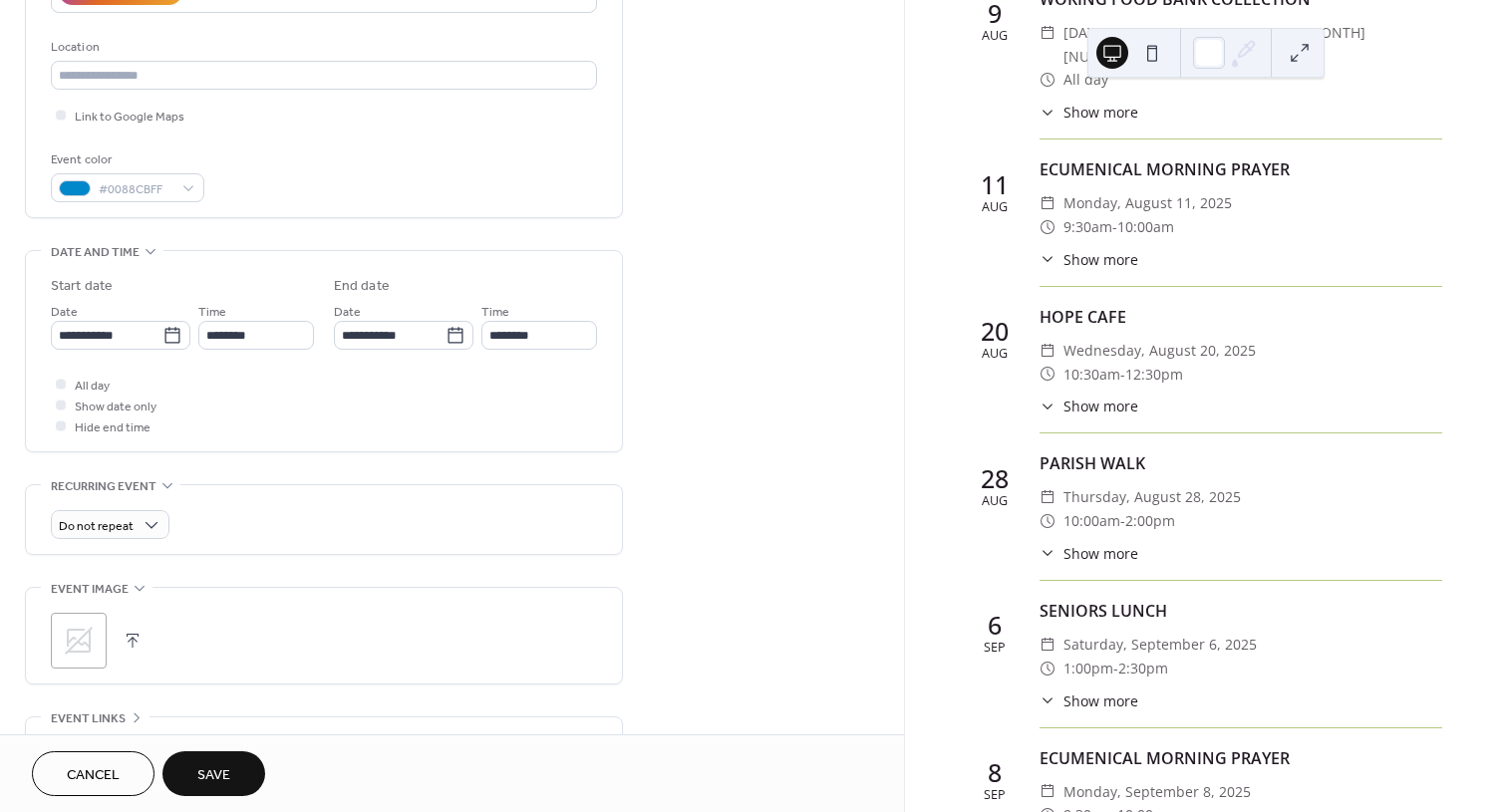 click on "Save" at bounding box center [213, 775] 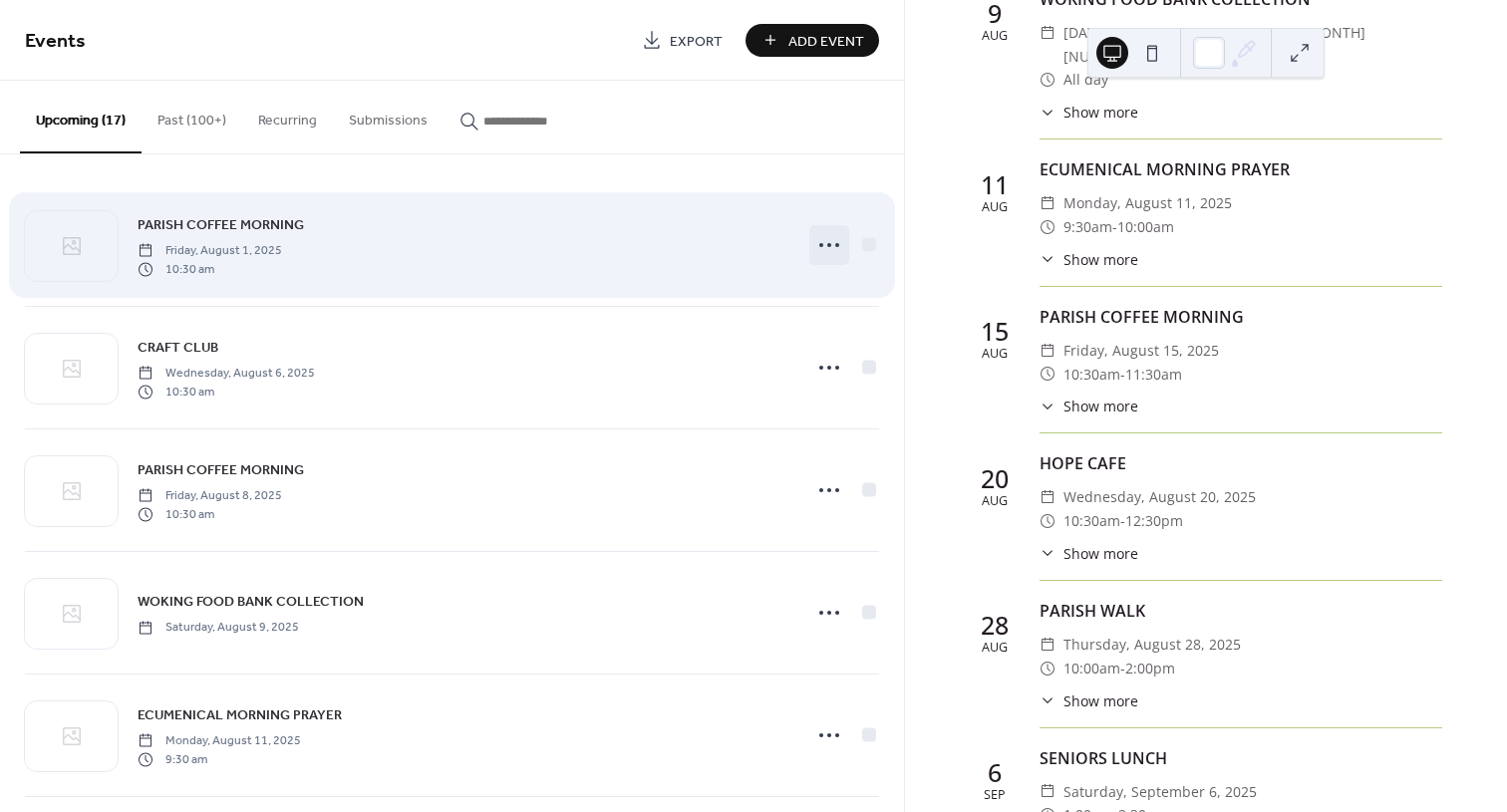 click 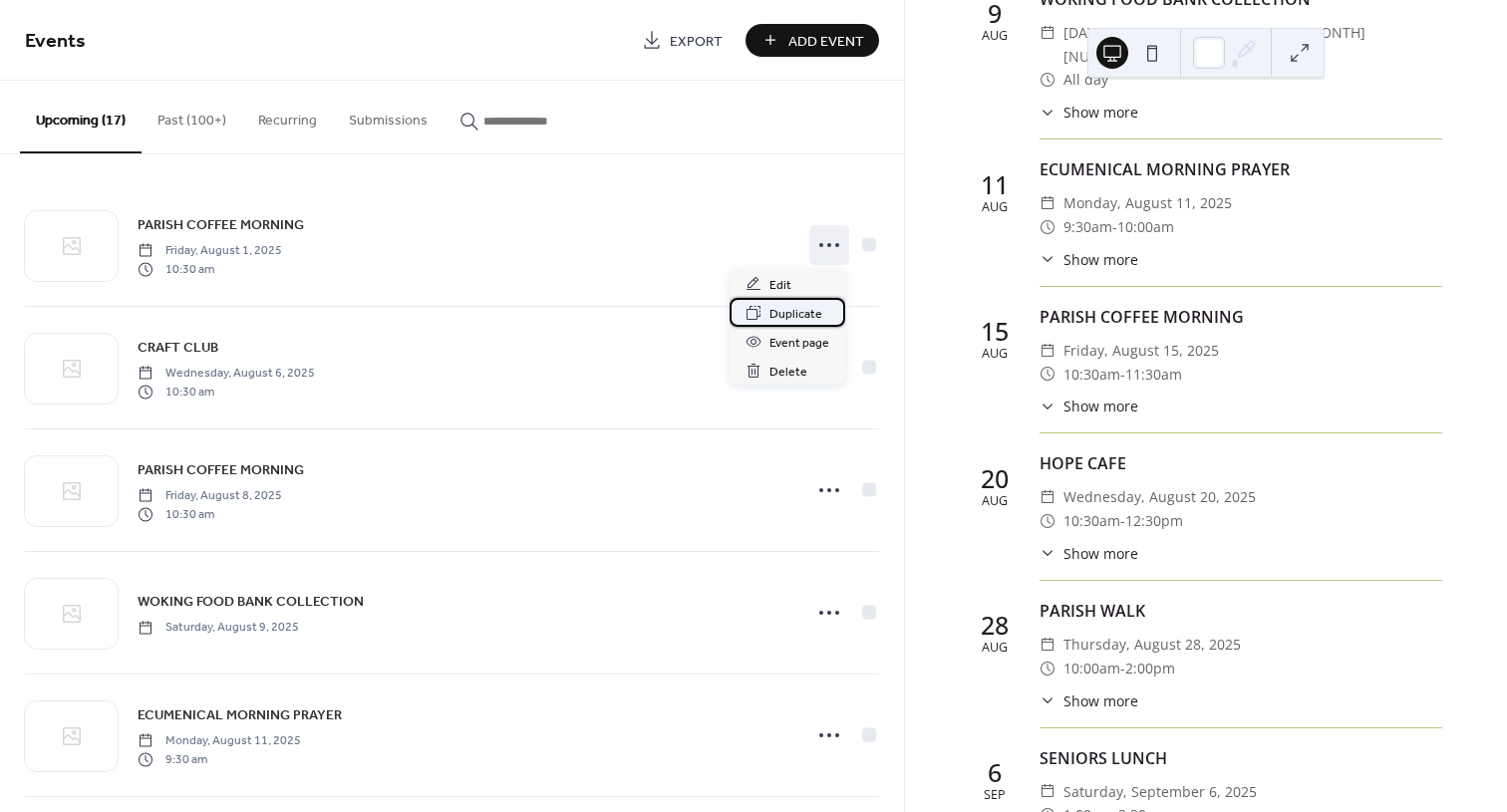 click on "Duplicate" at bounding box center (795, 314) 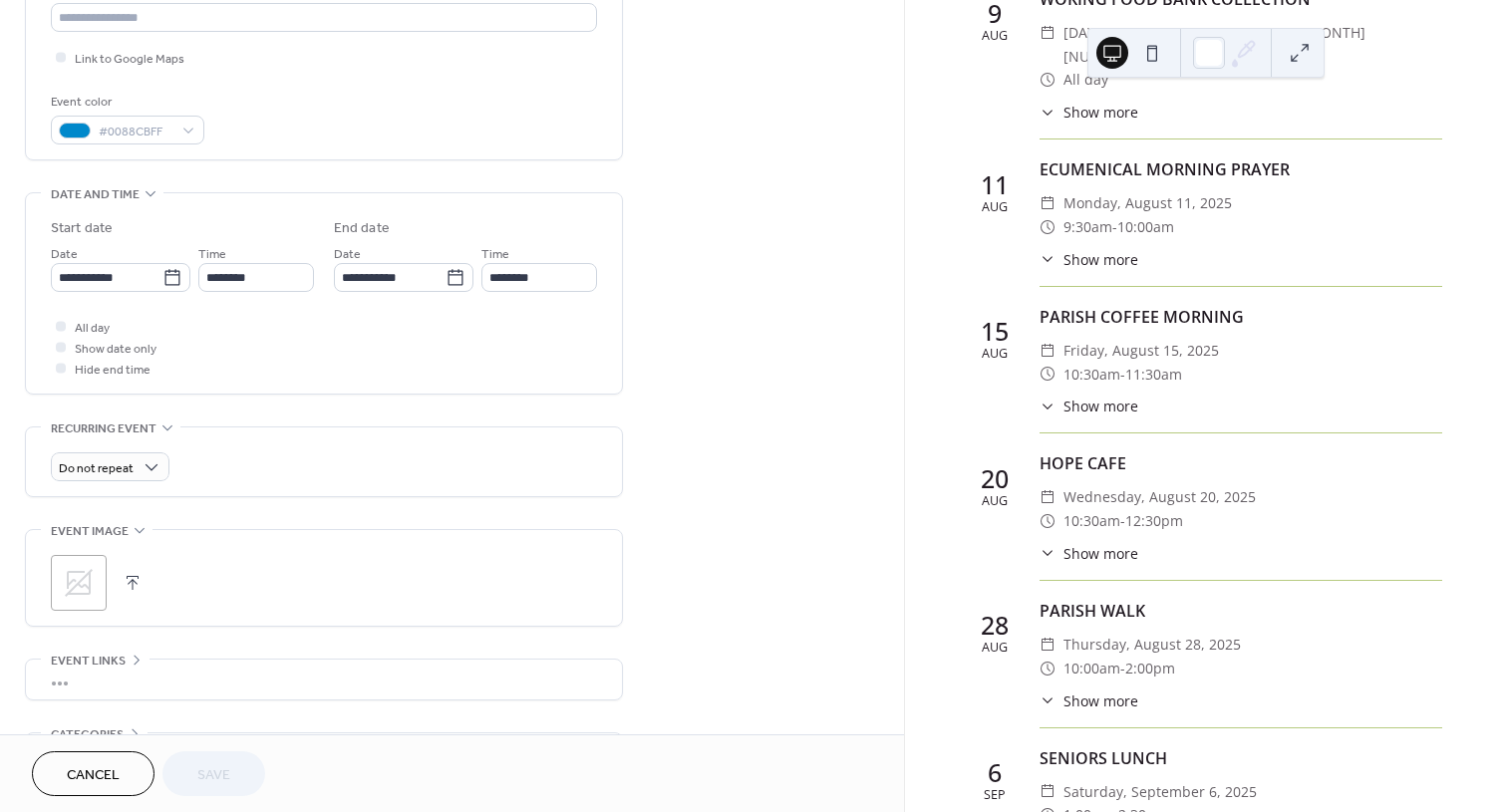 scroll, scrollTop: 498, scrollLeft: 0, axis: vertical 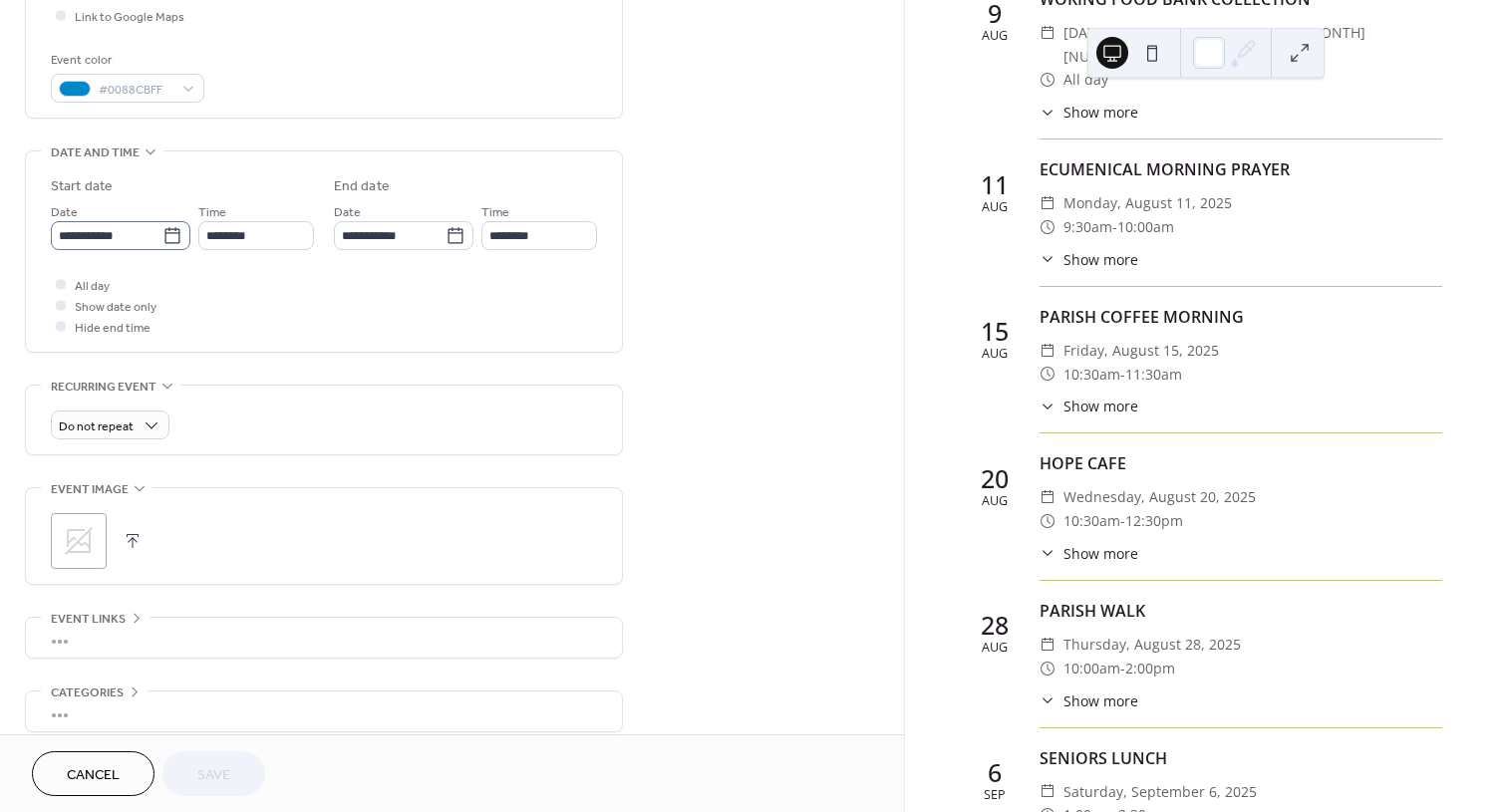click 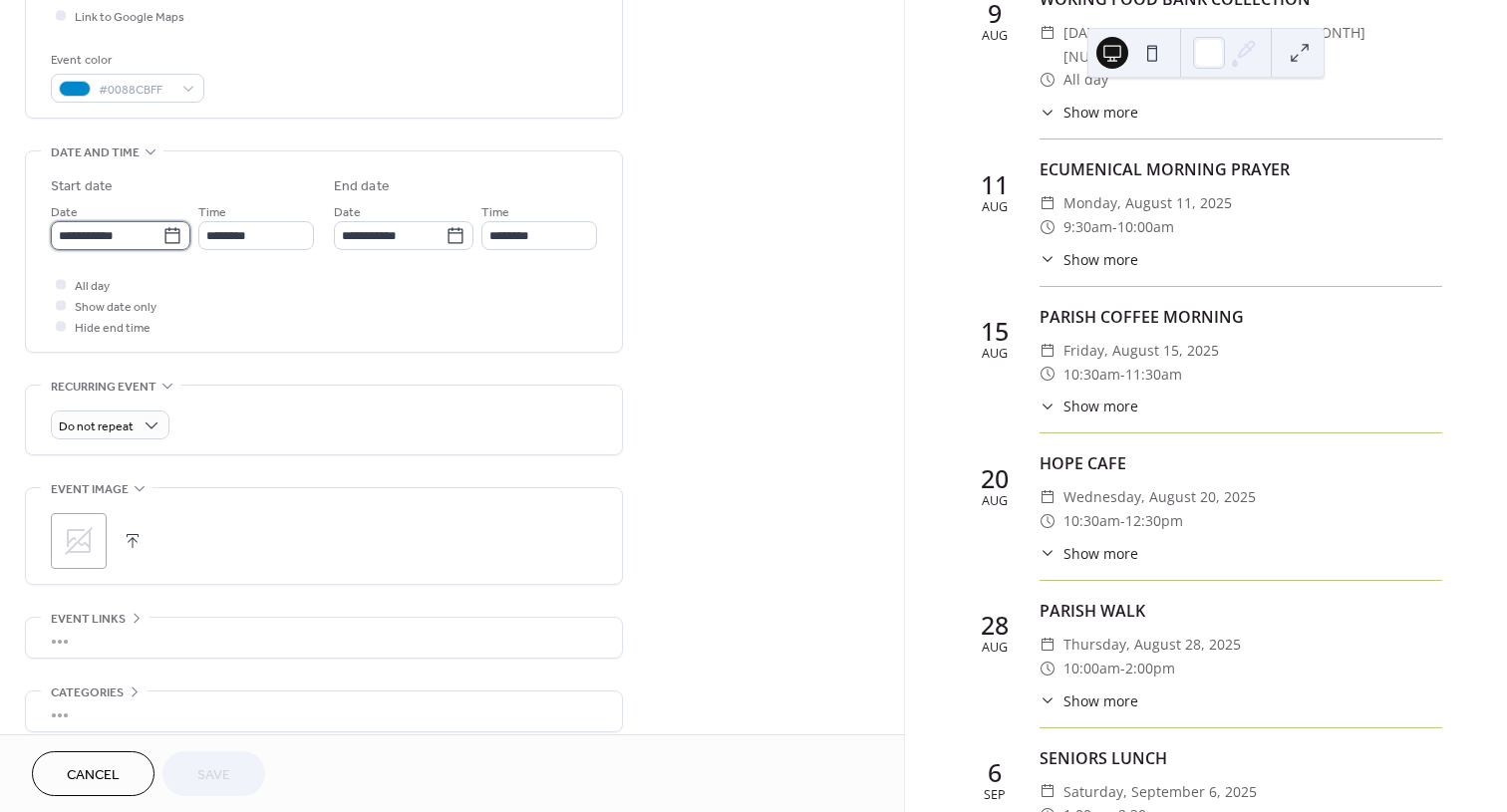 click on "**********" at bounding box center (107, 235) 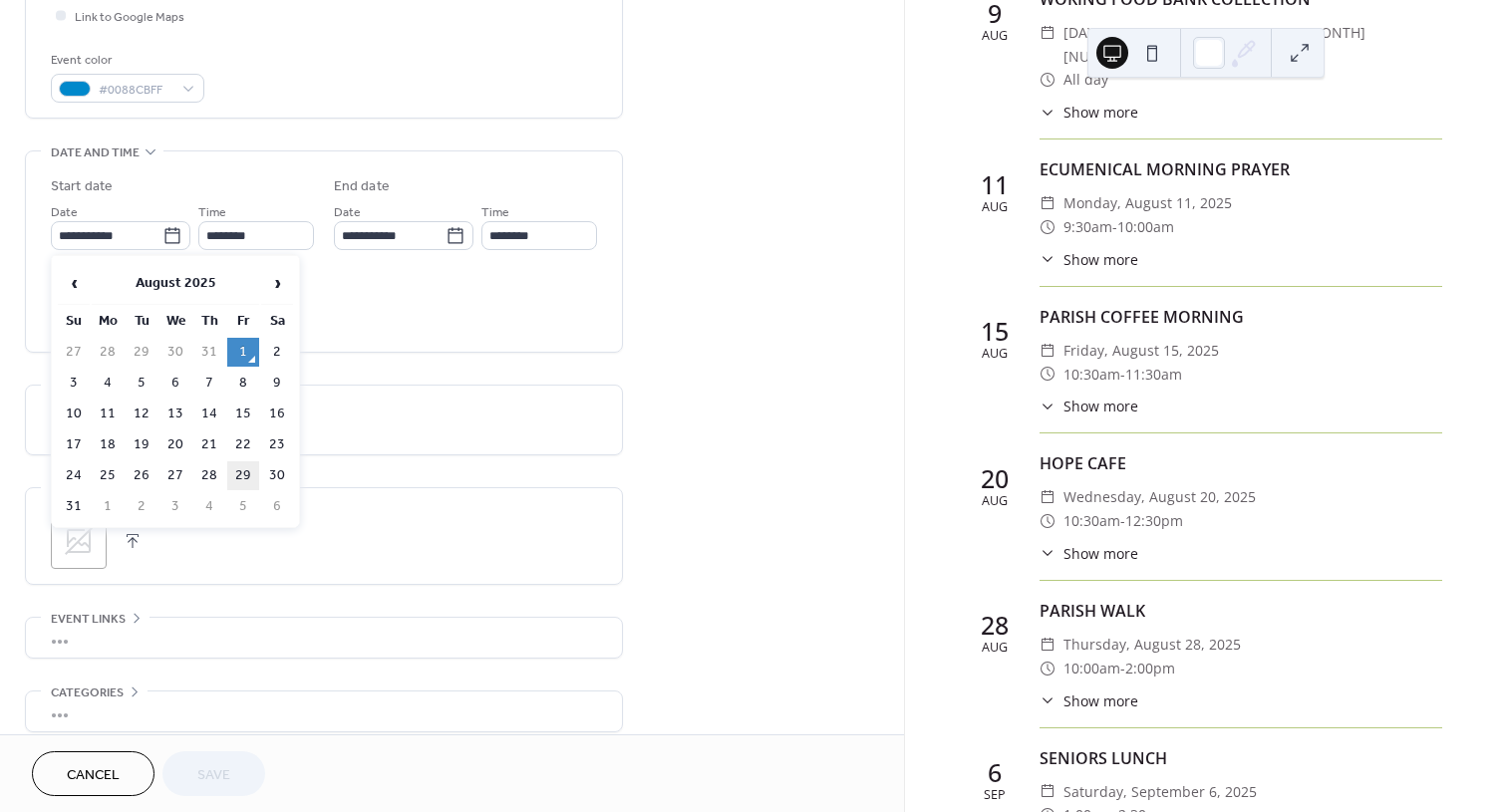 click on "29" at bounding box center (243, 475) 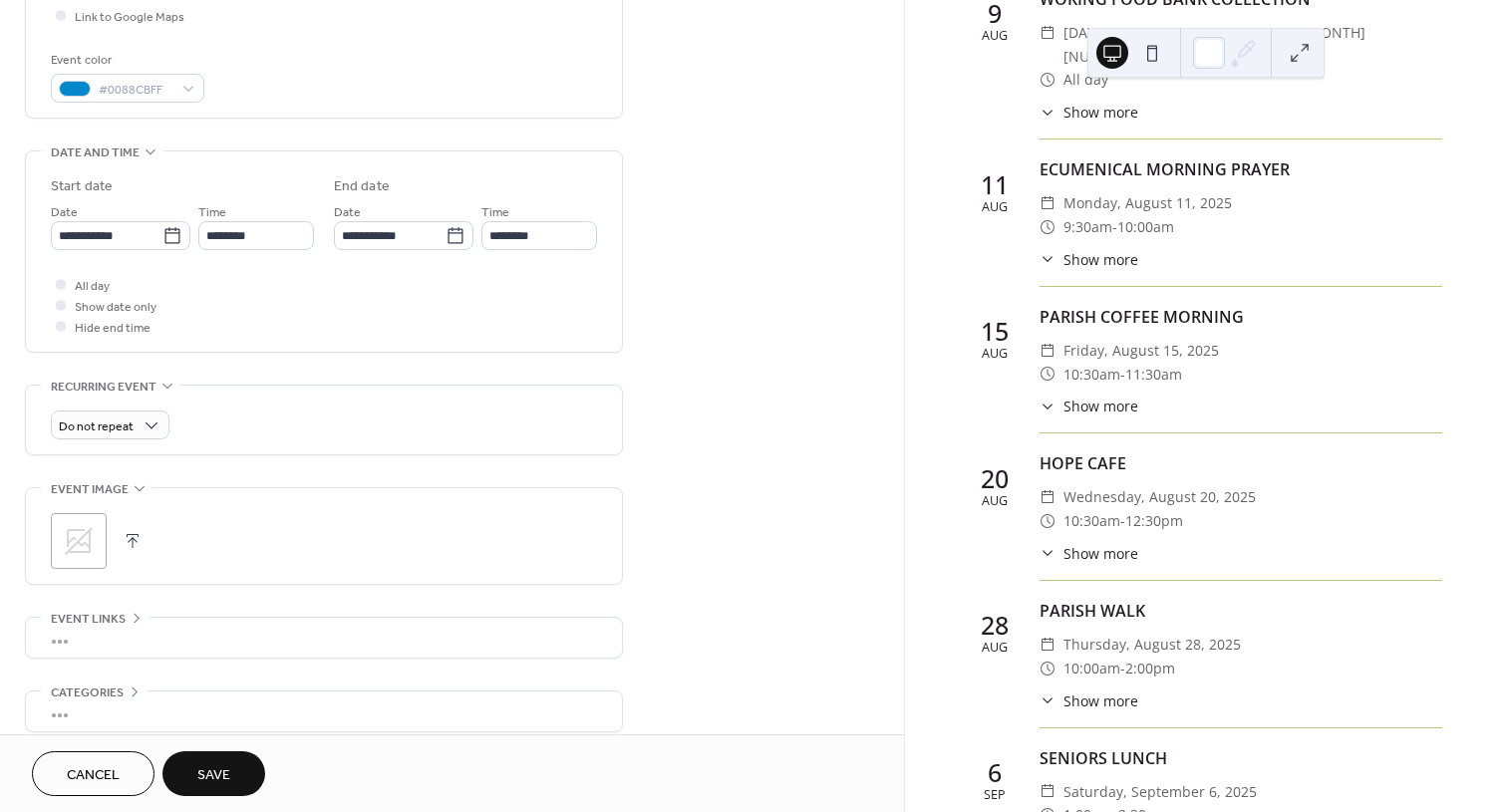 click on "Save" at bounding box center (213, 775) 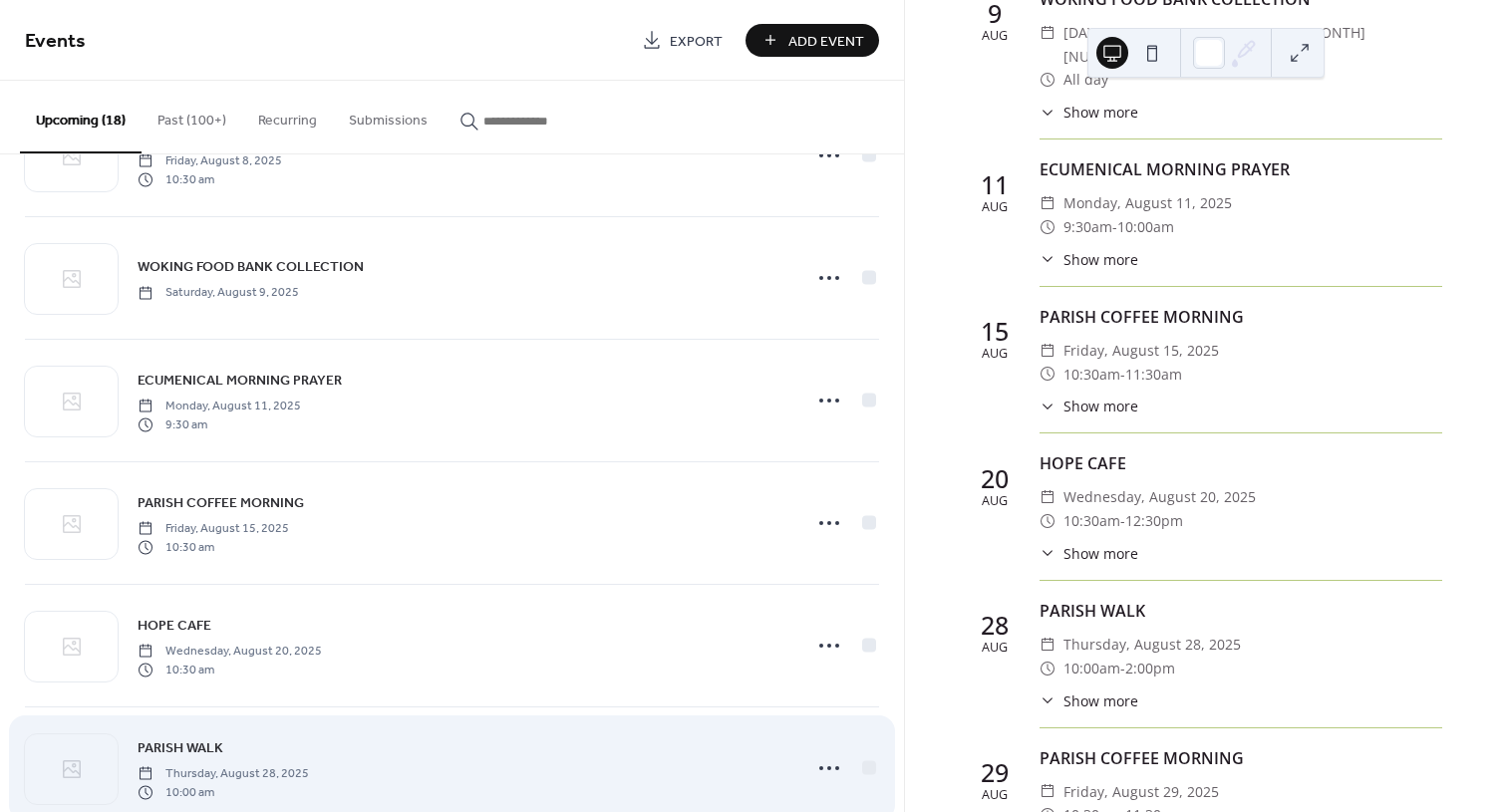 scroll, scrollTop: 0, scrollLeft: 0, axis: both 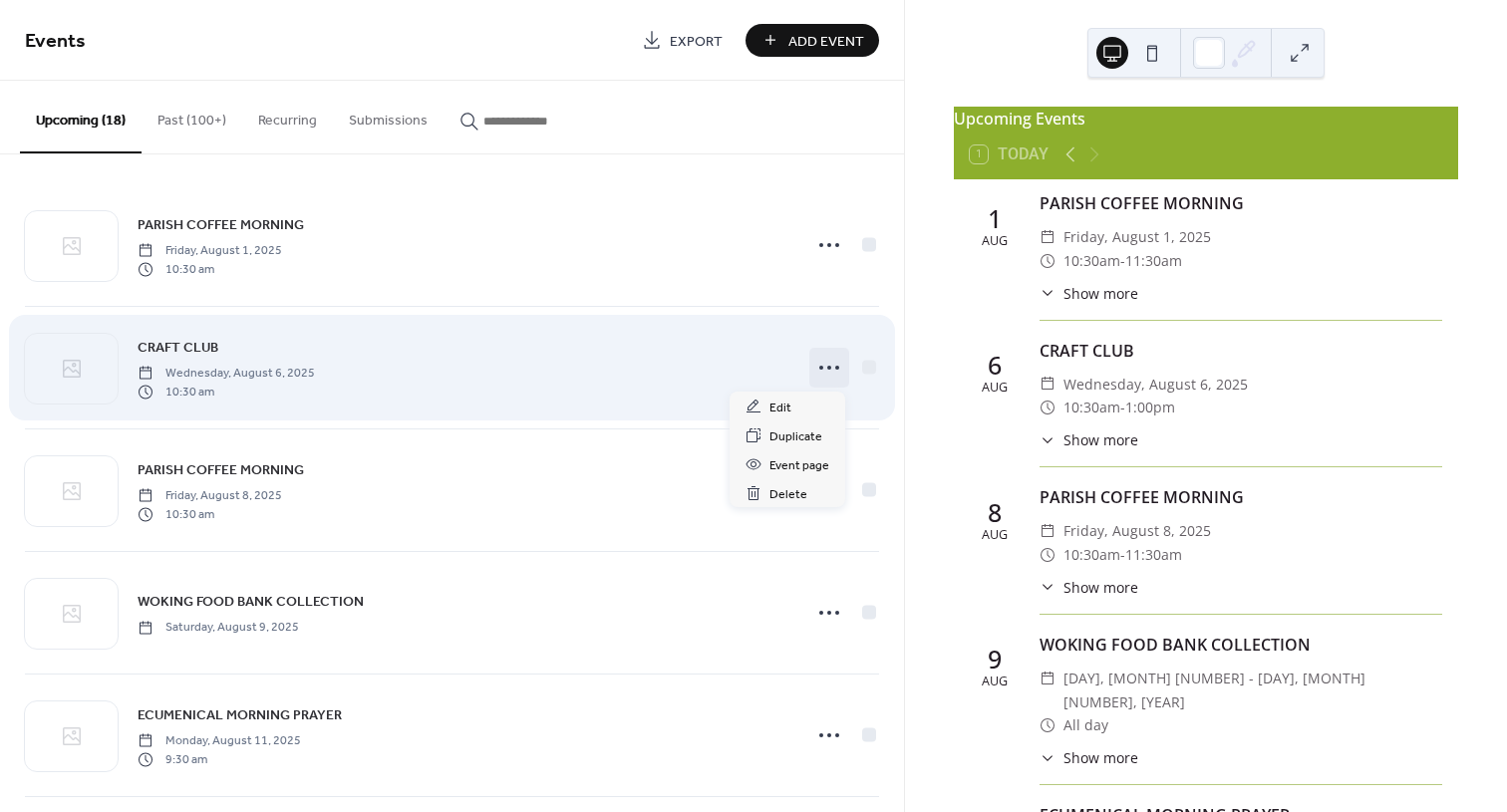 click 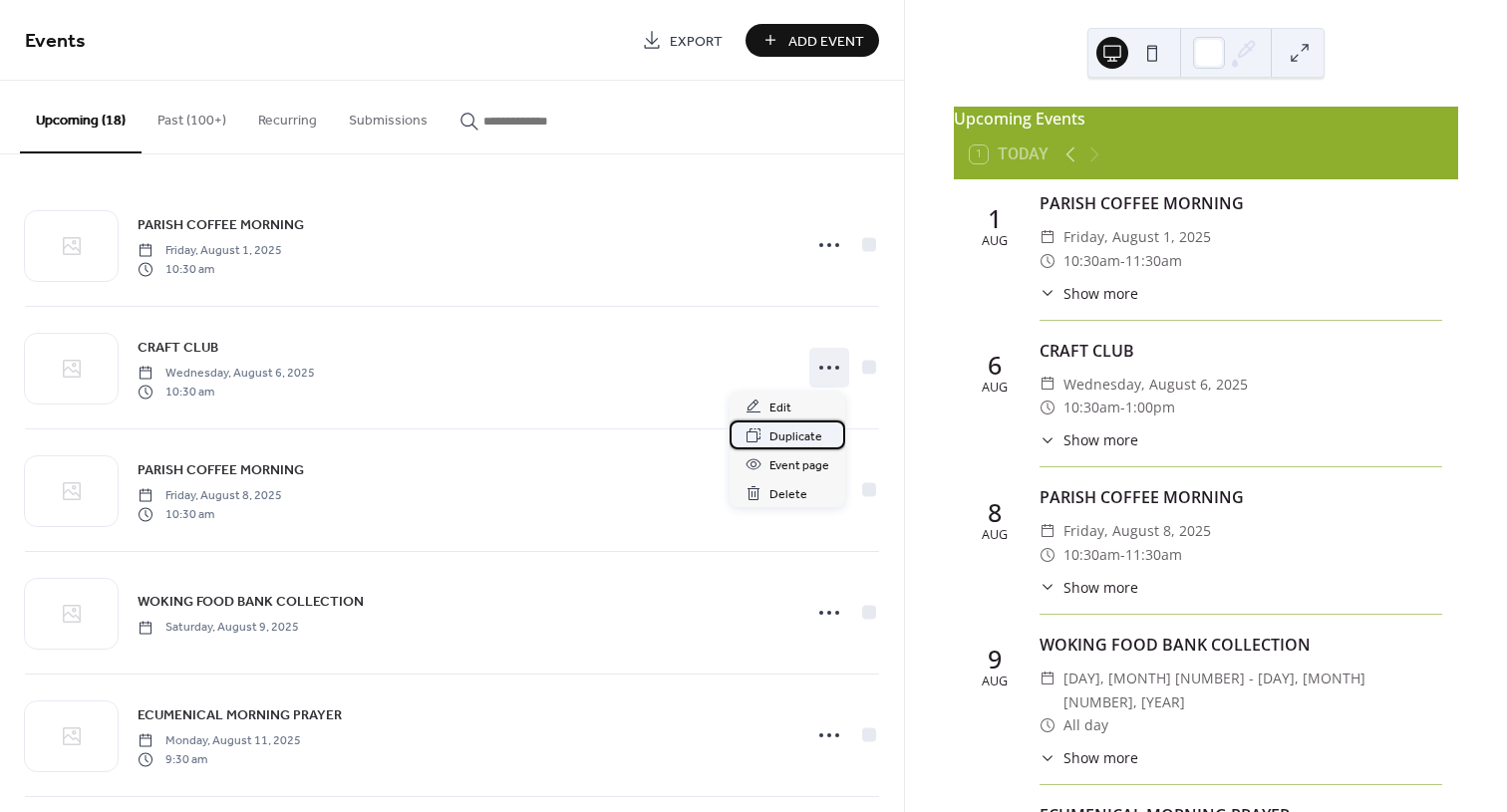 click on "Duplicate" at bounding box center [795, 436] 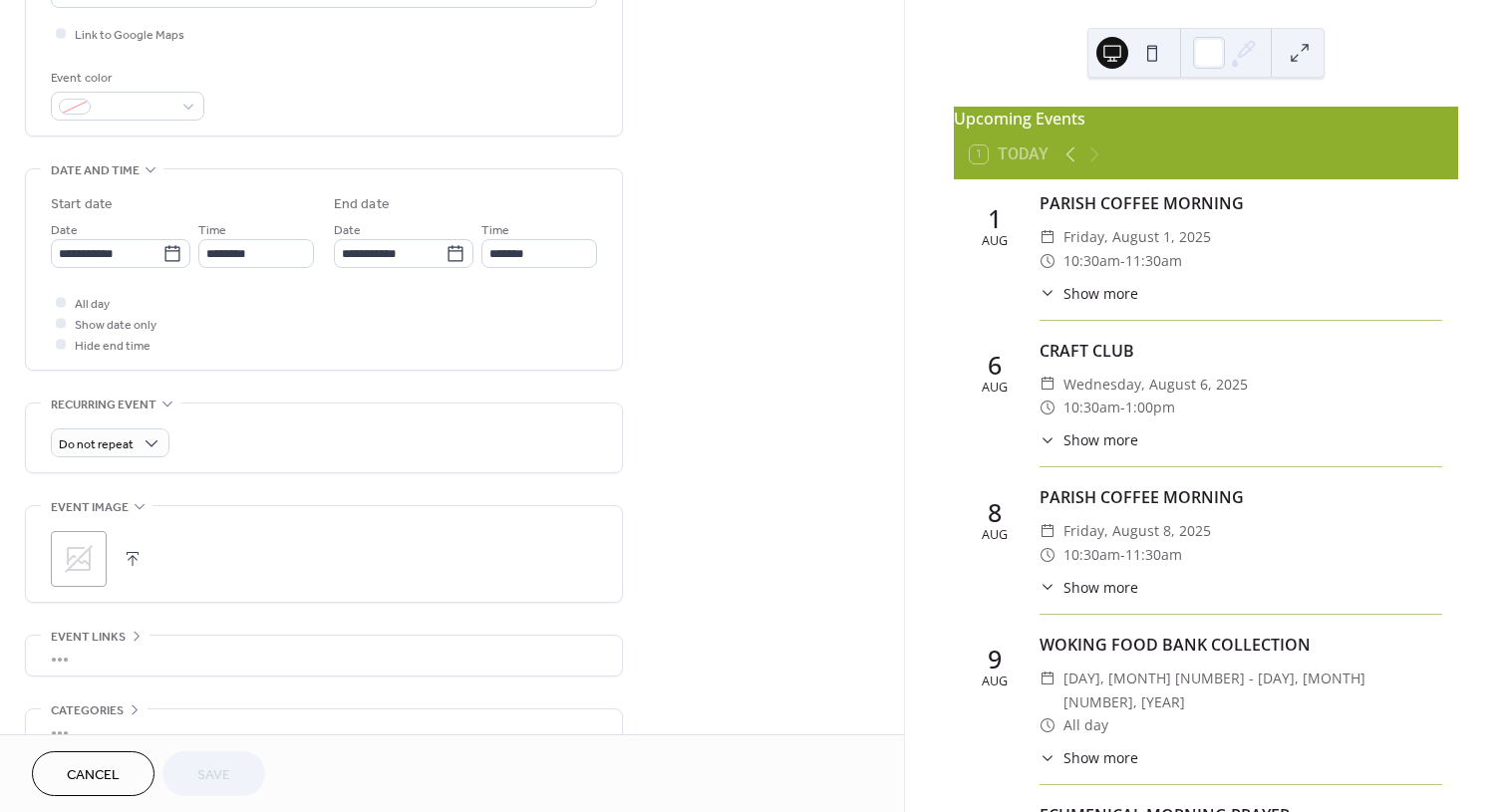 scroll, scrollTop: 498, scrollLeft: 0, axis: vertical 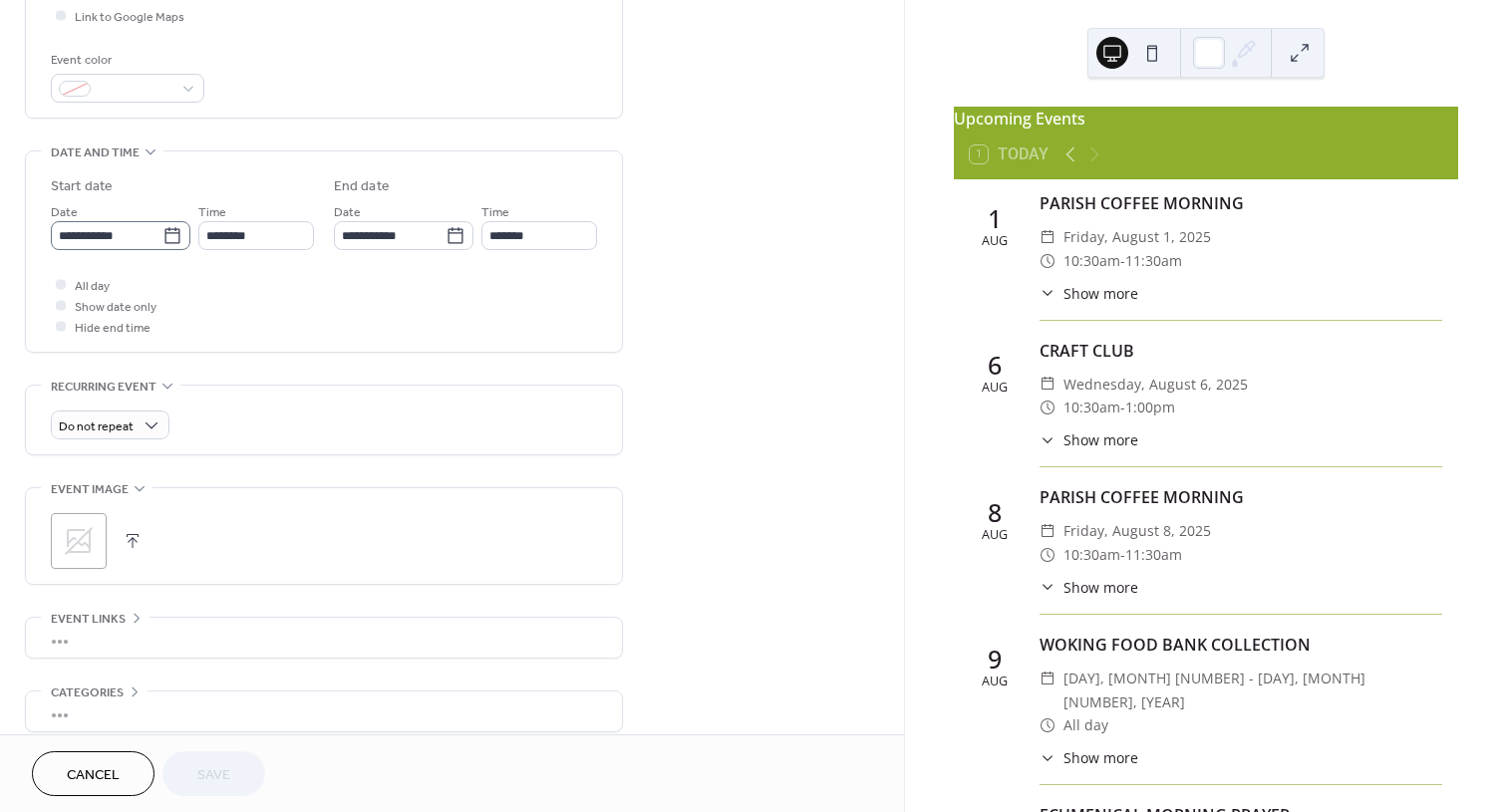 click 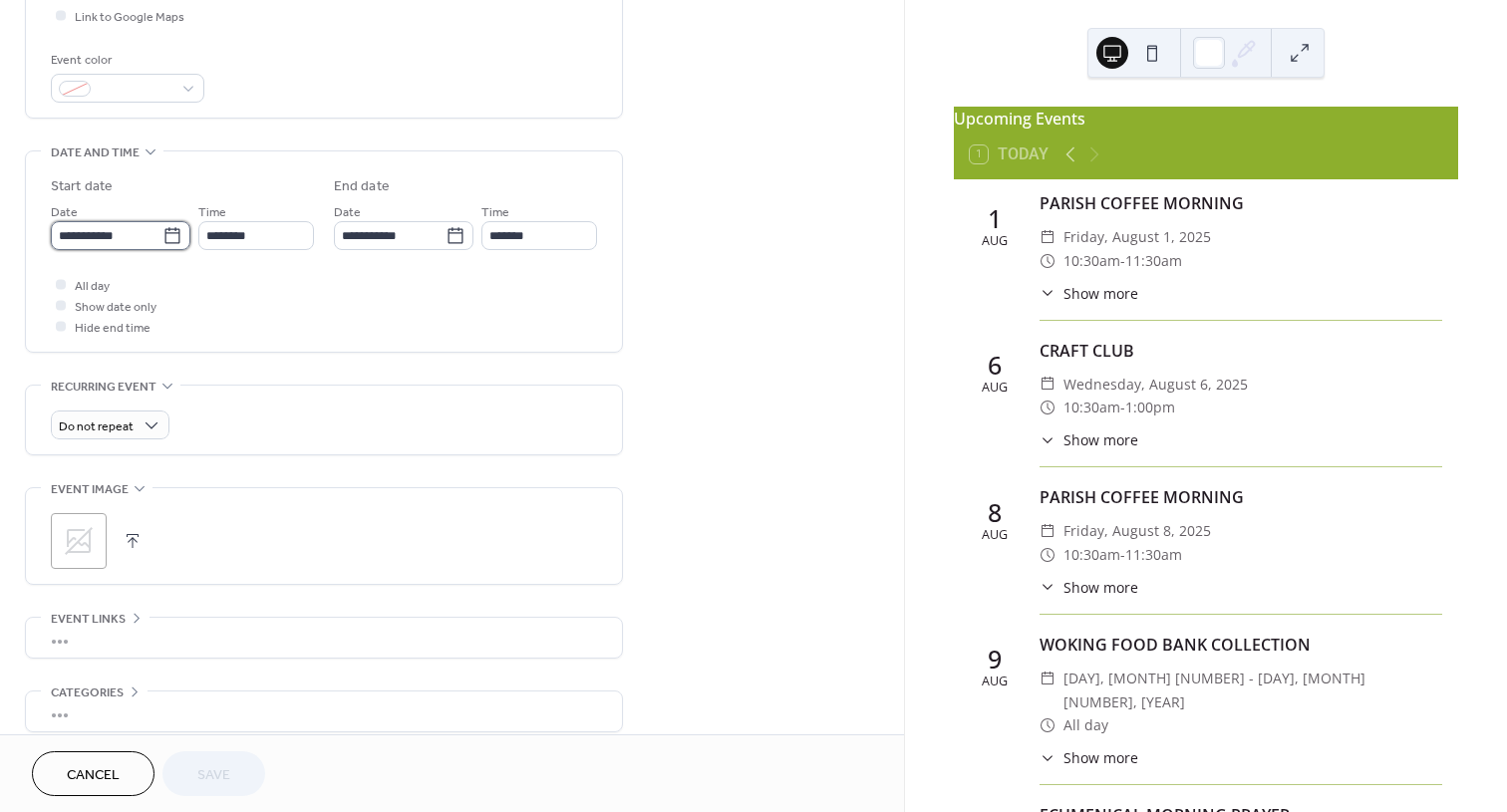 click on "**********" at bounding box center [107, 235] 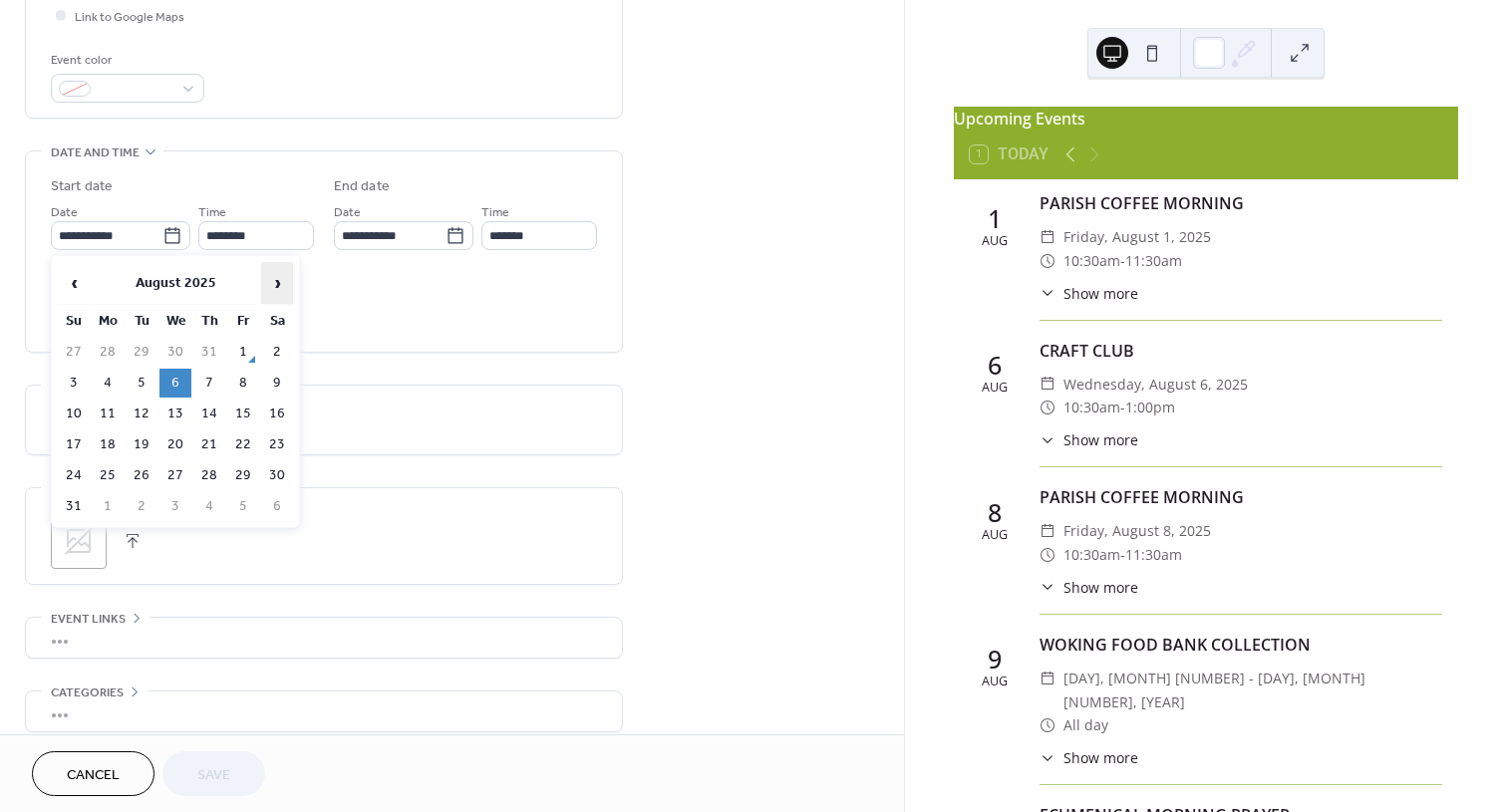 click on "›" at bounding box center [277, 283] 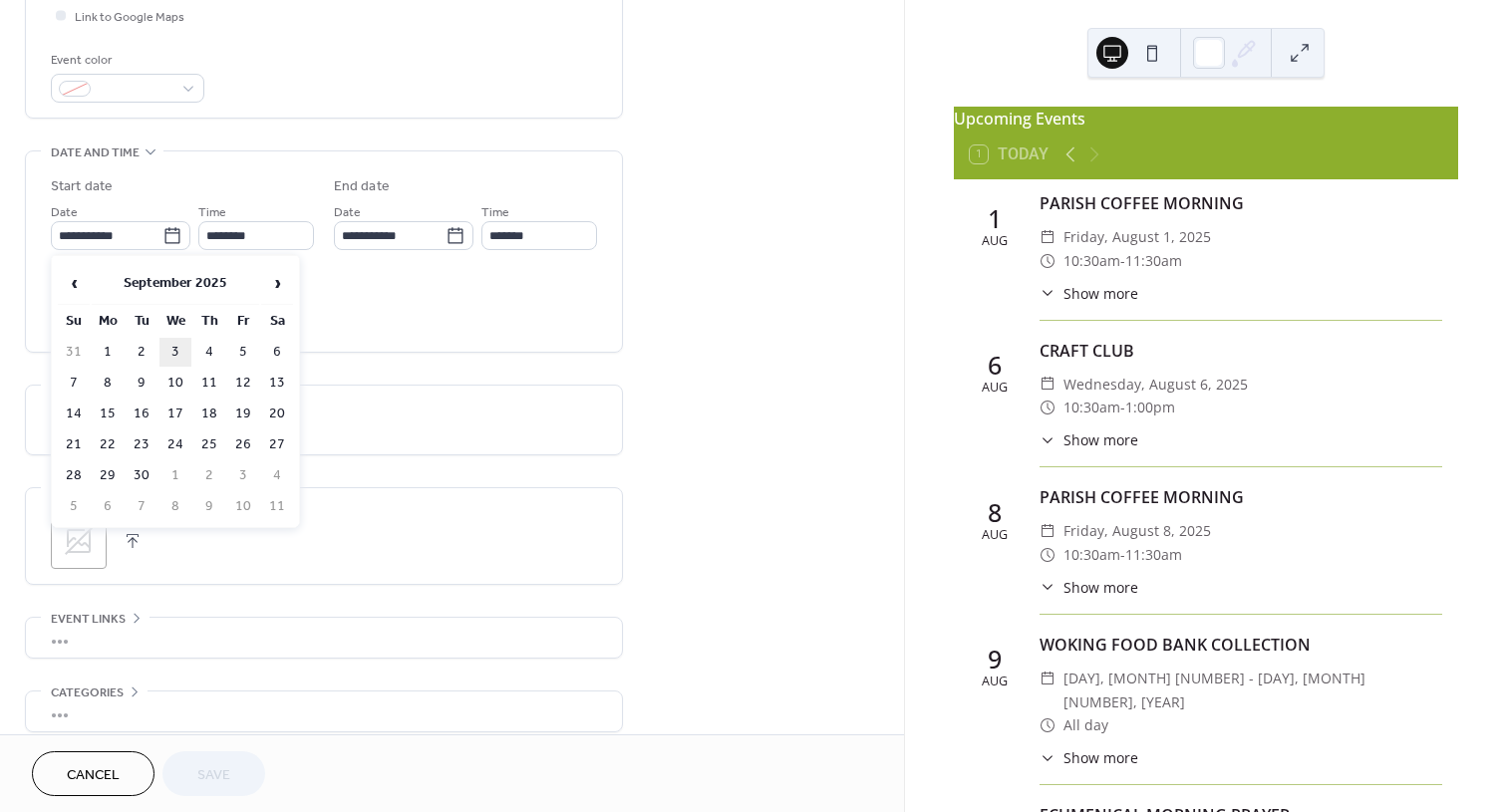 click on "3" at bounding box center [175, 352] 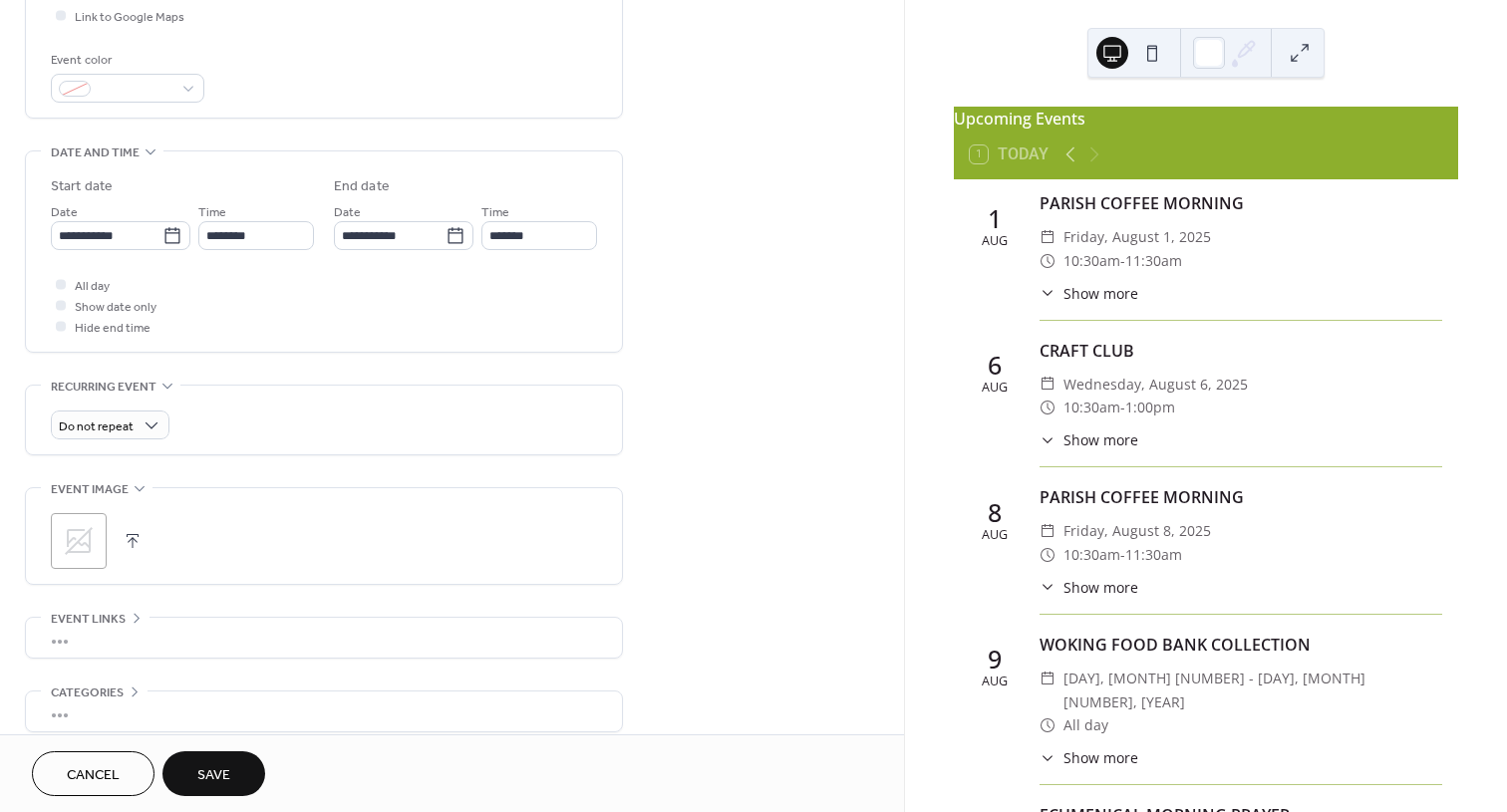 click on "Save" at bounding box center [213, 775] 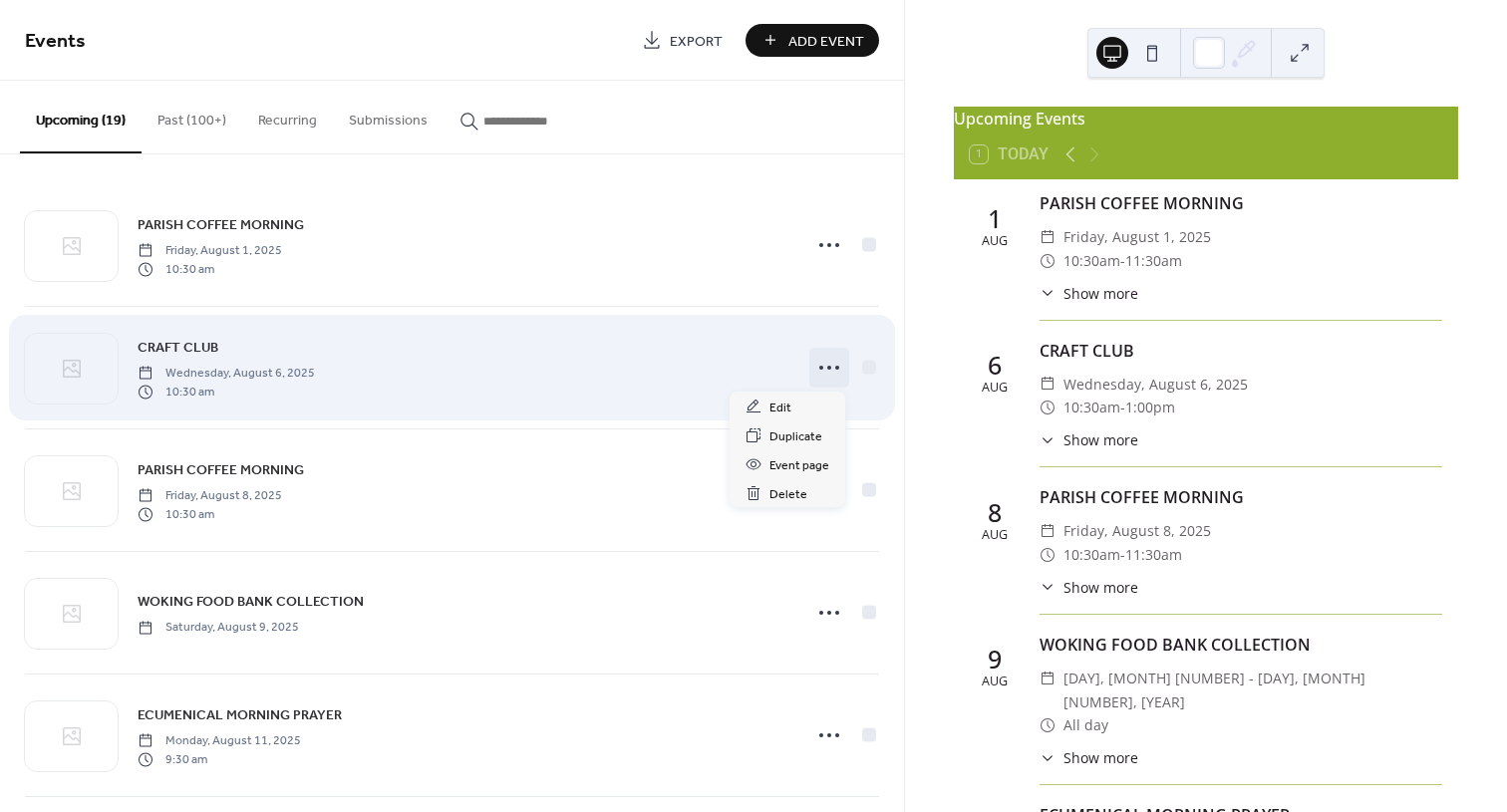 click 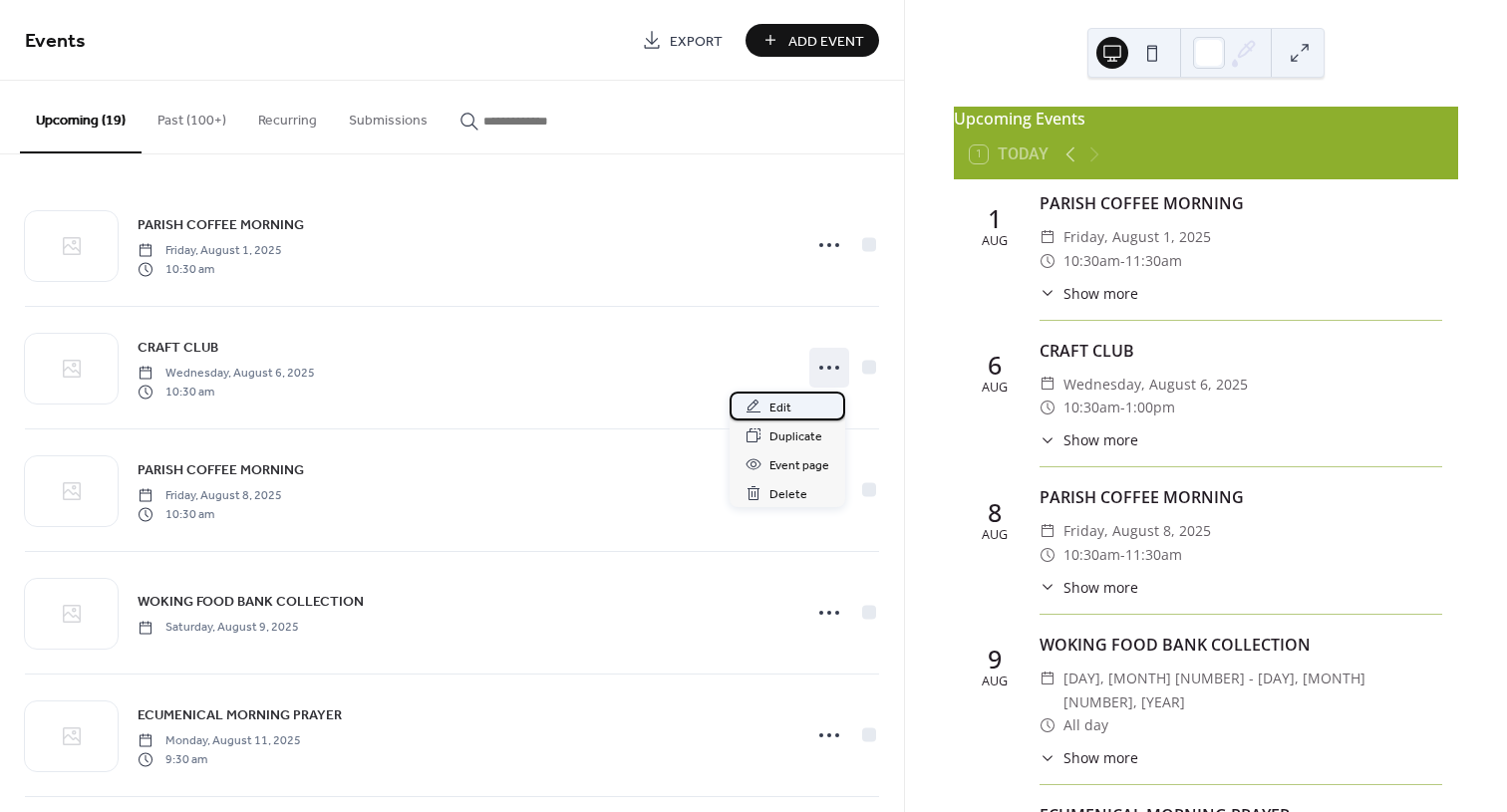 click on "Edit" at bounding box center (780, 407) 